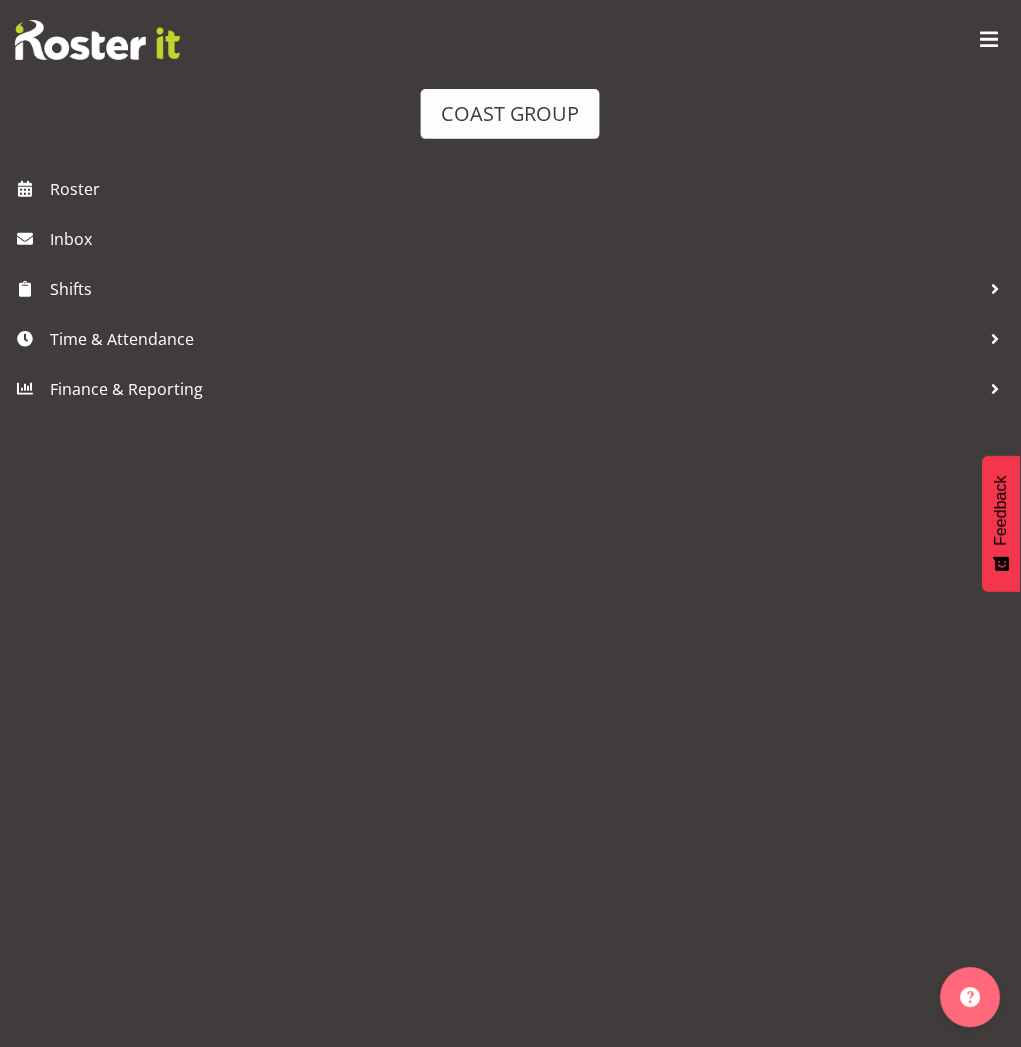 scroll, scrollTop: 0, scrollLeft: 0, axis: both 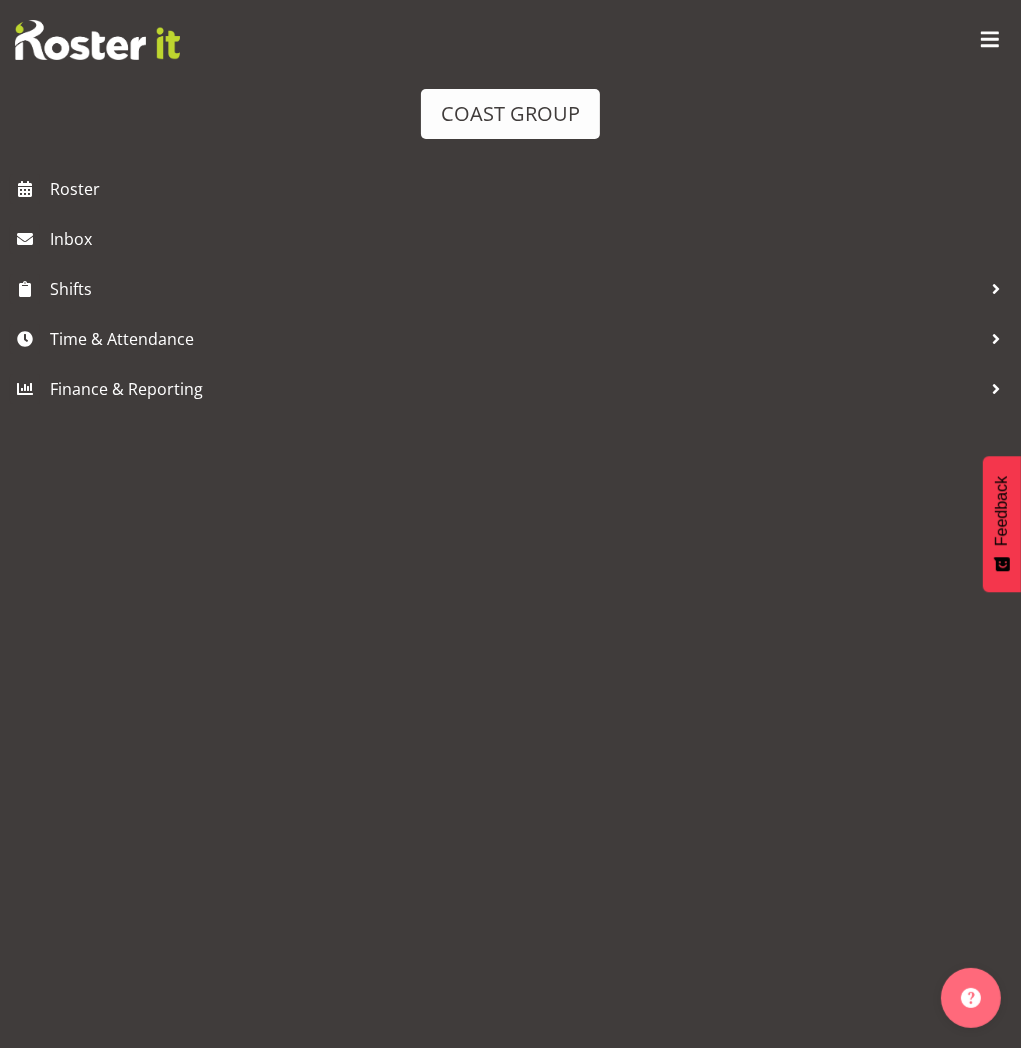 click at bounding box center (472, 132) 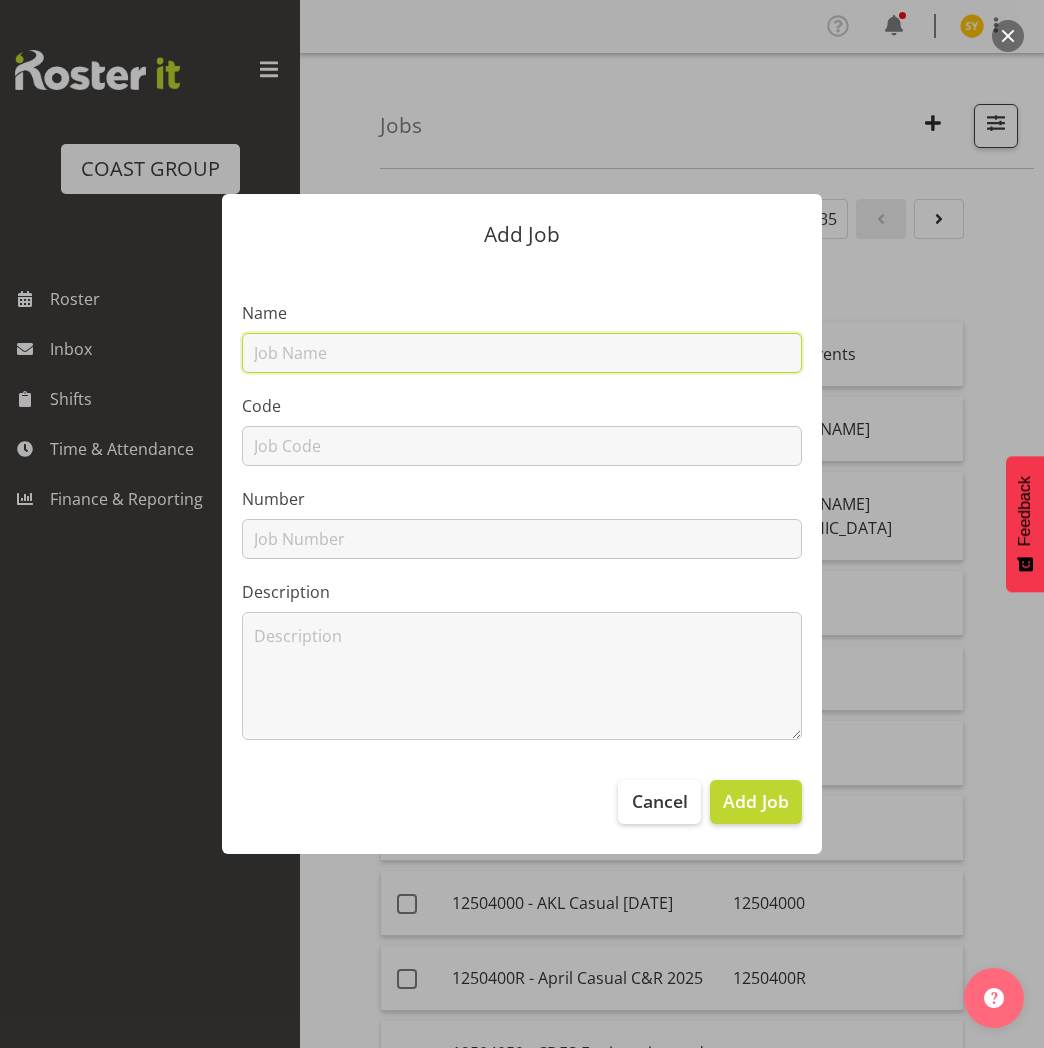 click at bounding box center [522, 353] 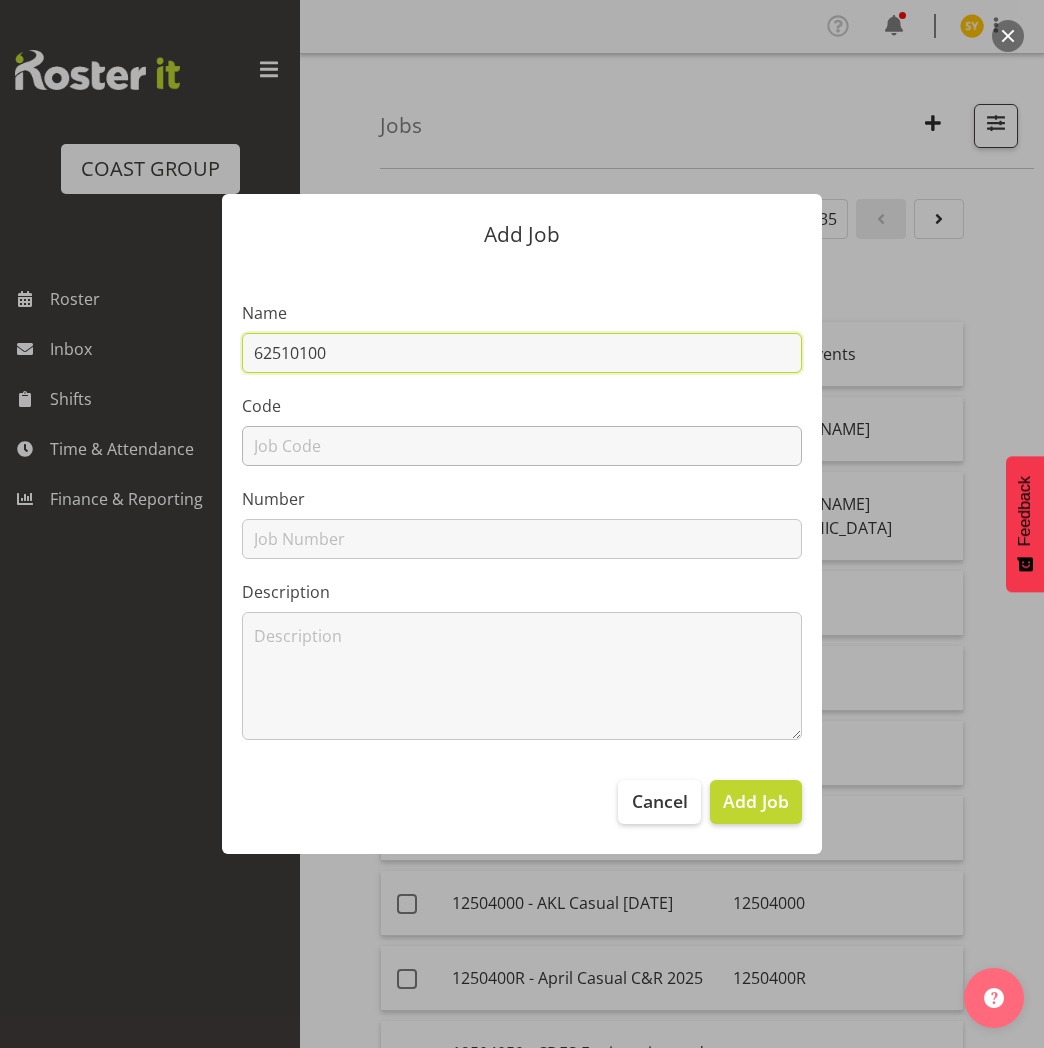 type on "62510100" 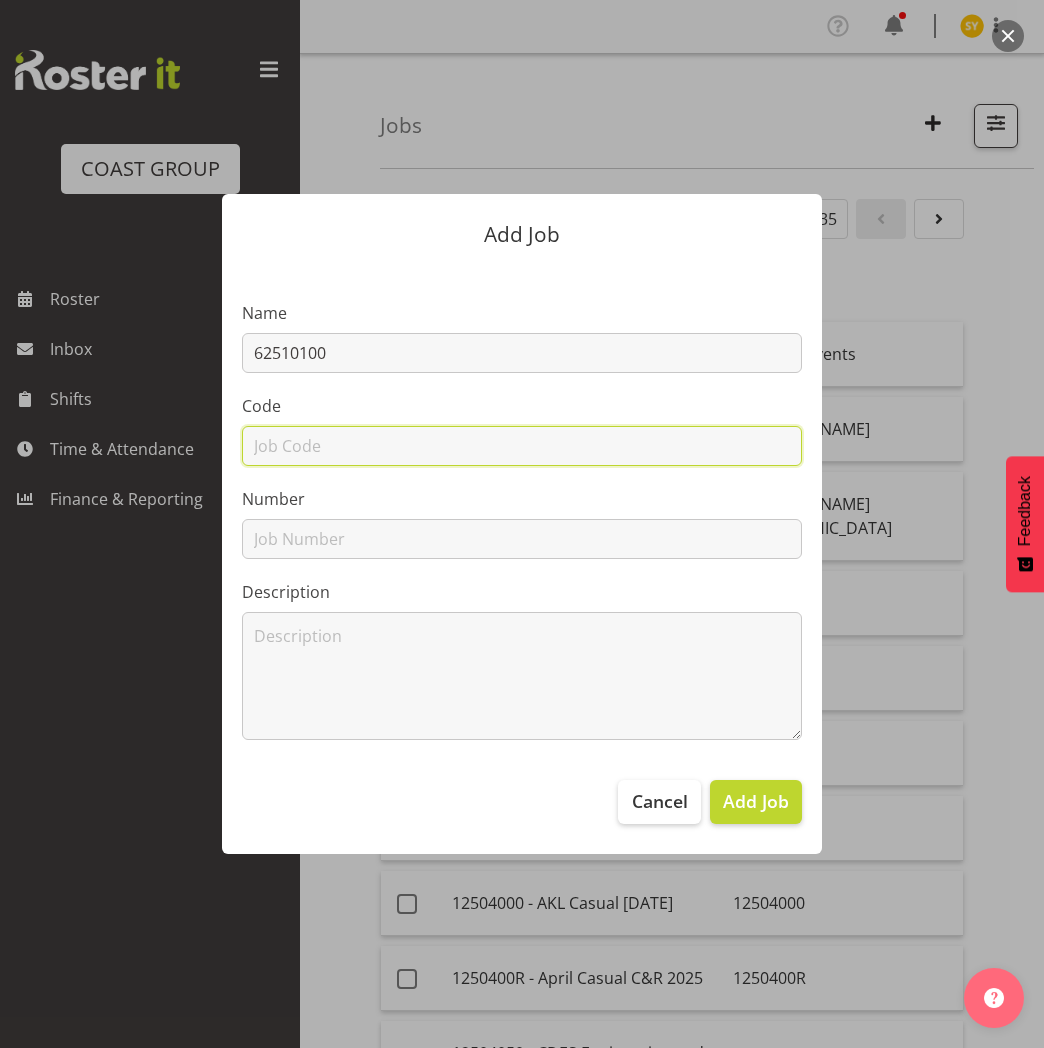 click at bounding box center (522, 446) 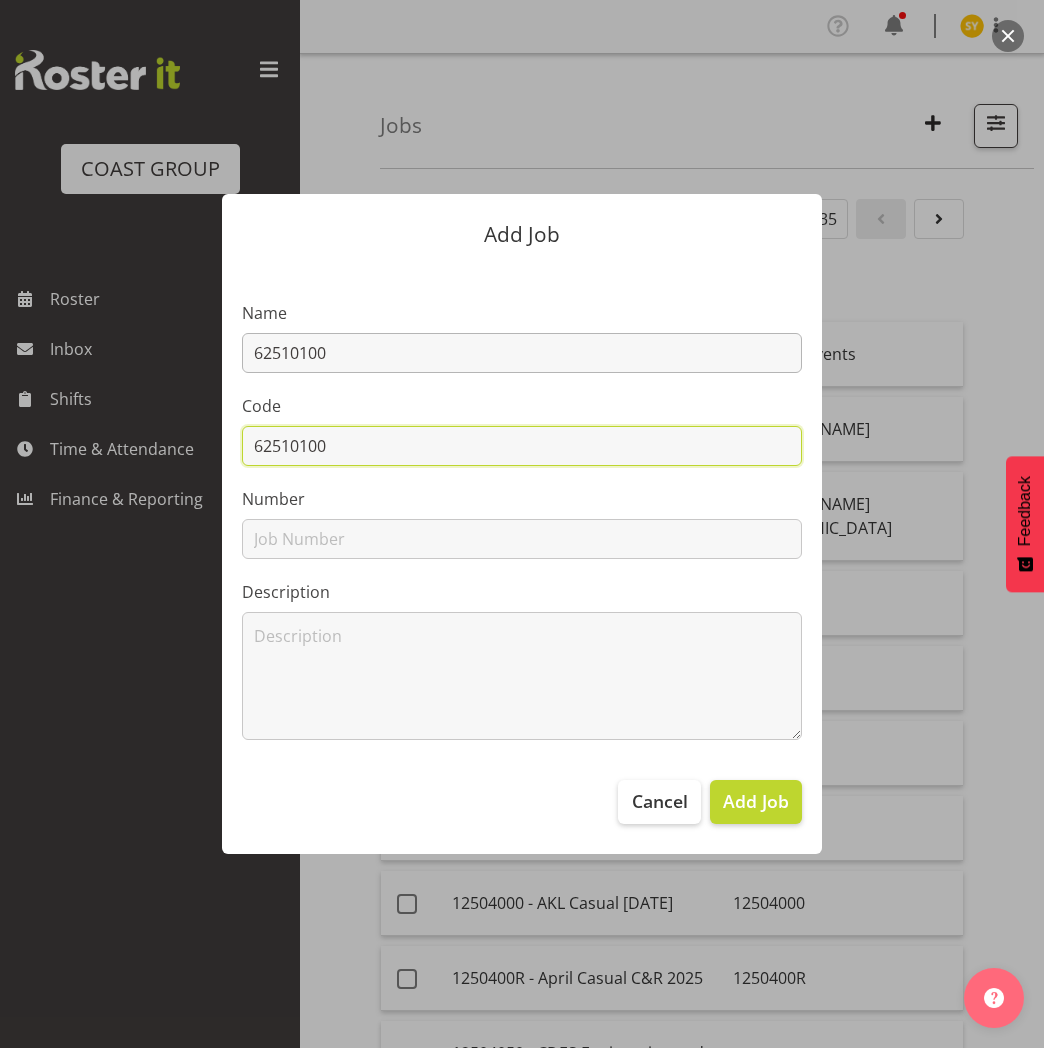 type on "62510100" 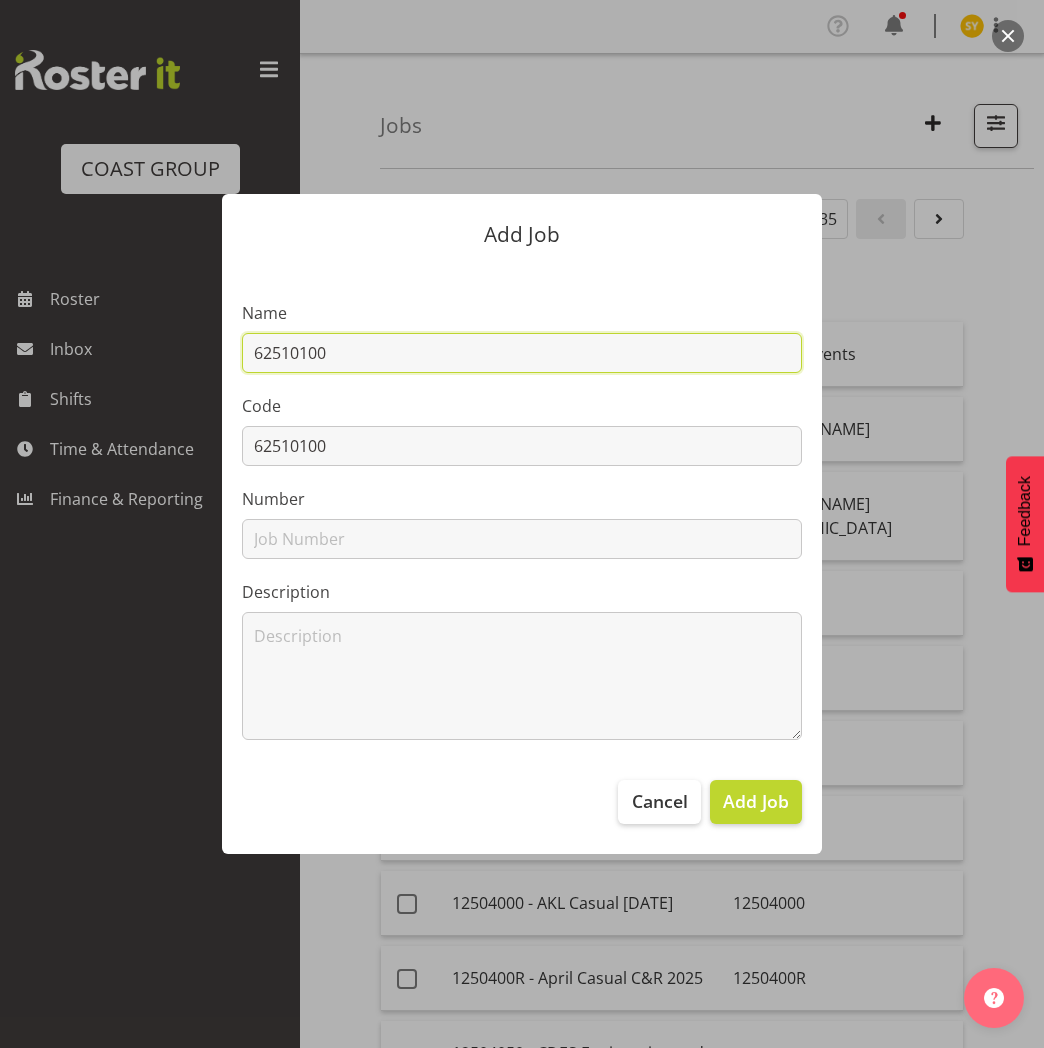 drag, startPoint x: 393, startPoint y: 350, endPoint x: 923, endPoint y: 292, distance: 533.1641 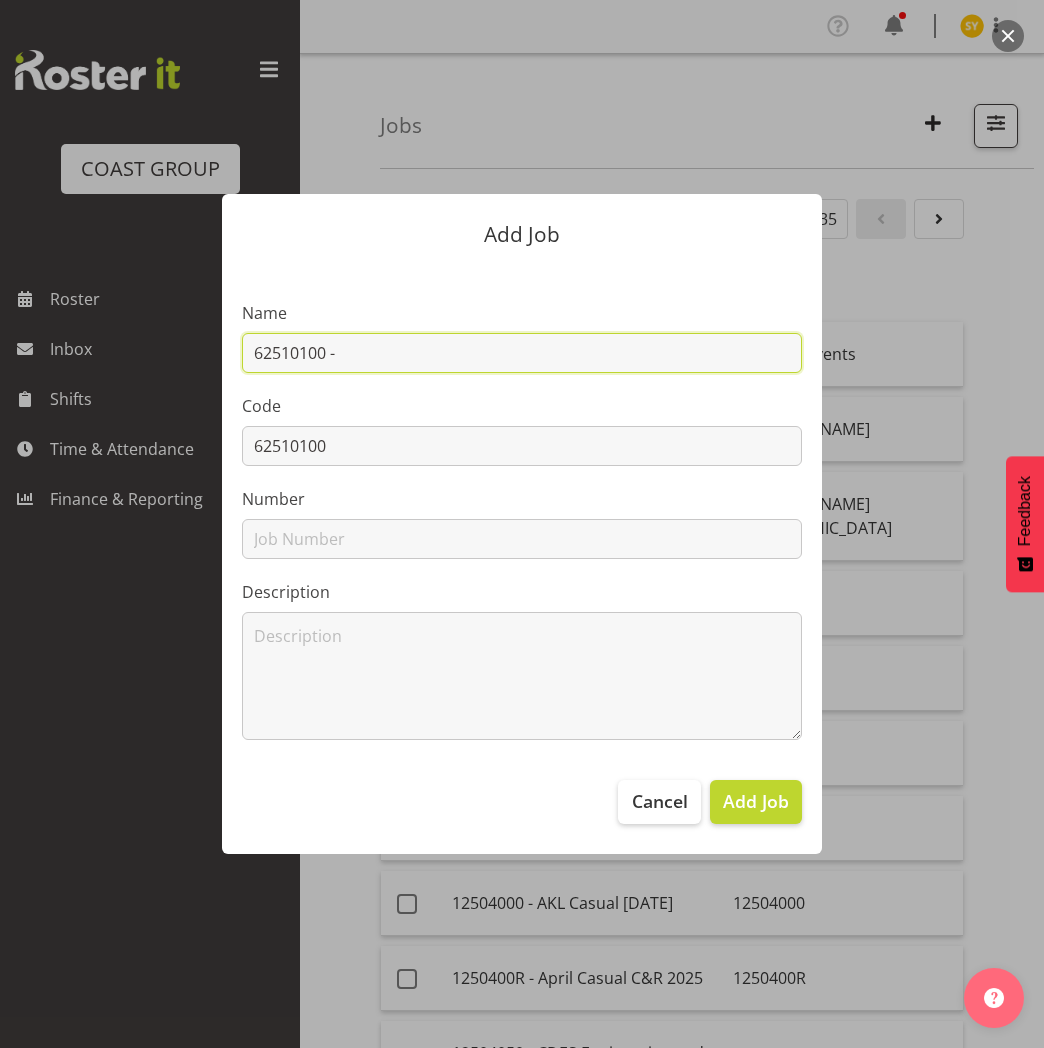 click on "62510100 -" at bounding box center (522, 353) 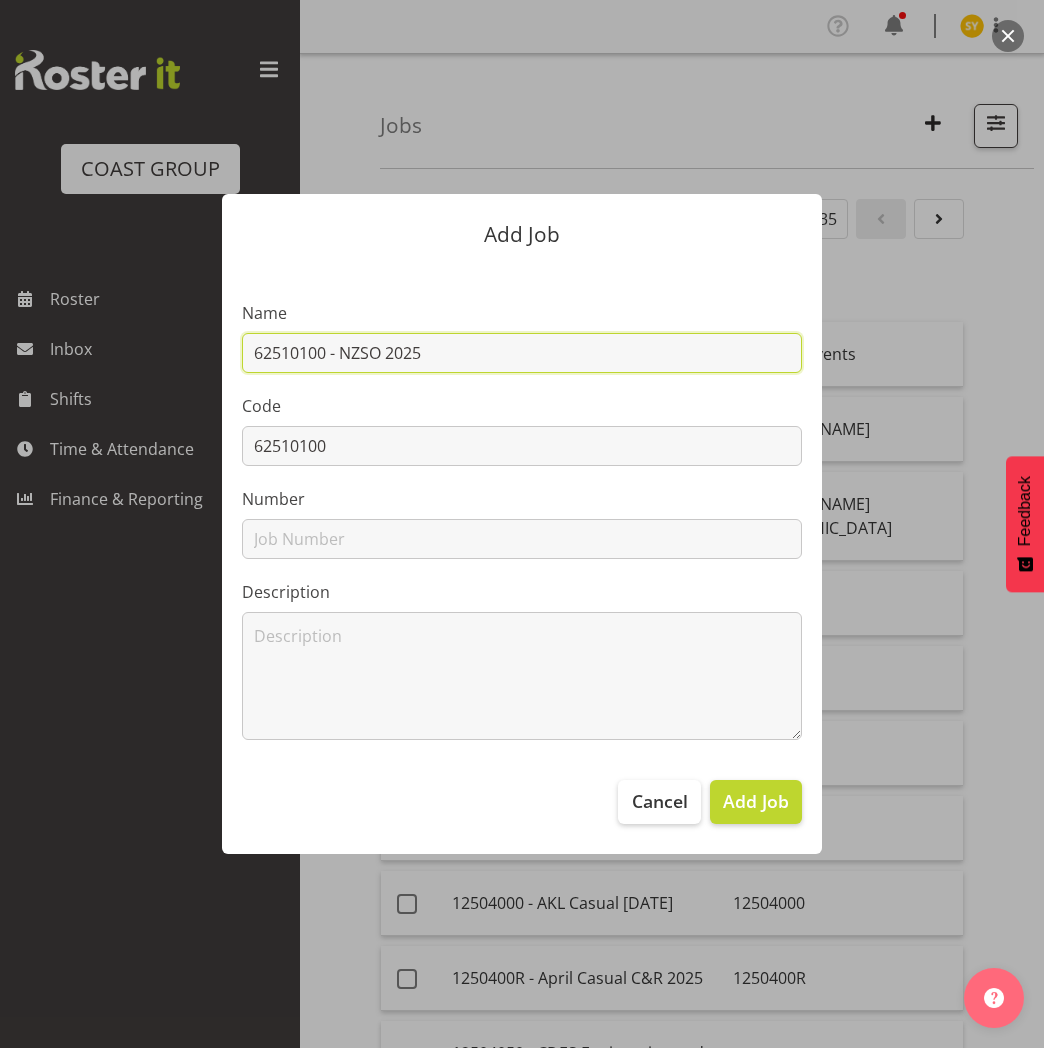 drag, startPoint x: 470, startPoint y: 348, endPoint x: -104, endPoint y: 309, distance: 575.32336 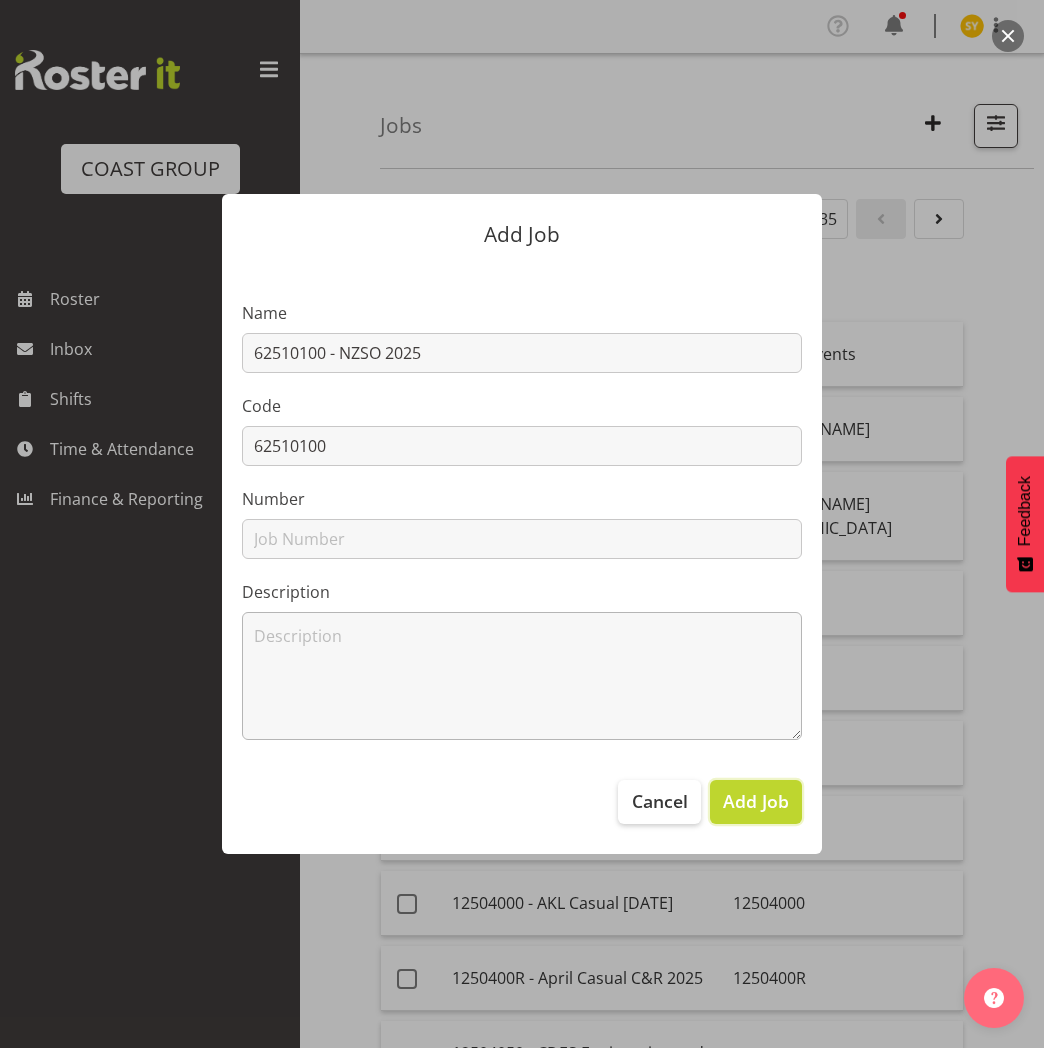 drag, startPoint x: 748, startPoint y: 810, endPoint x: 752, endPoint y: 735, distance: 75.10659 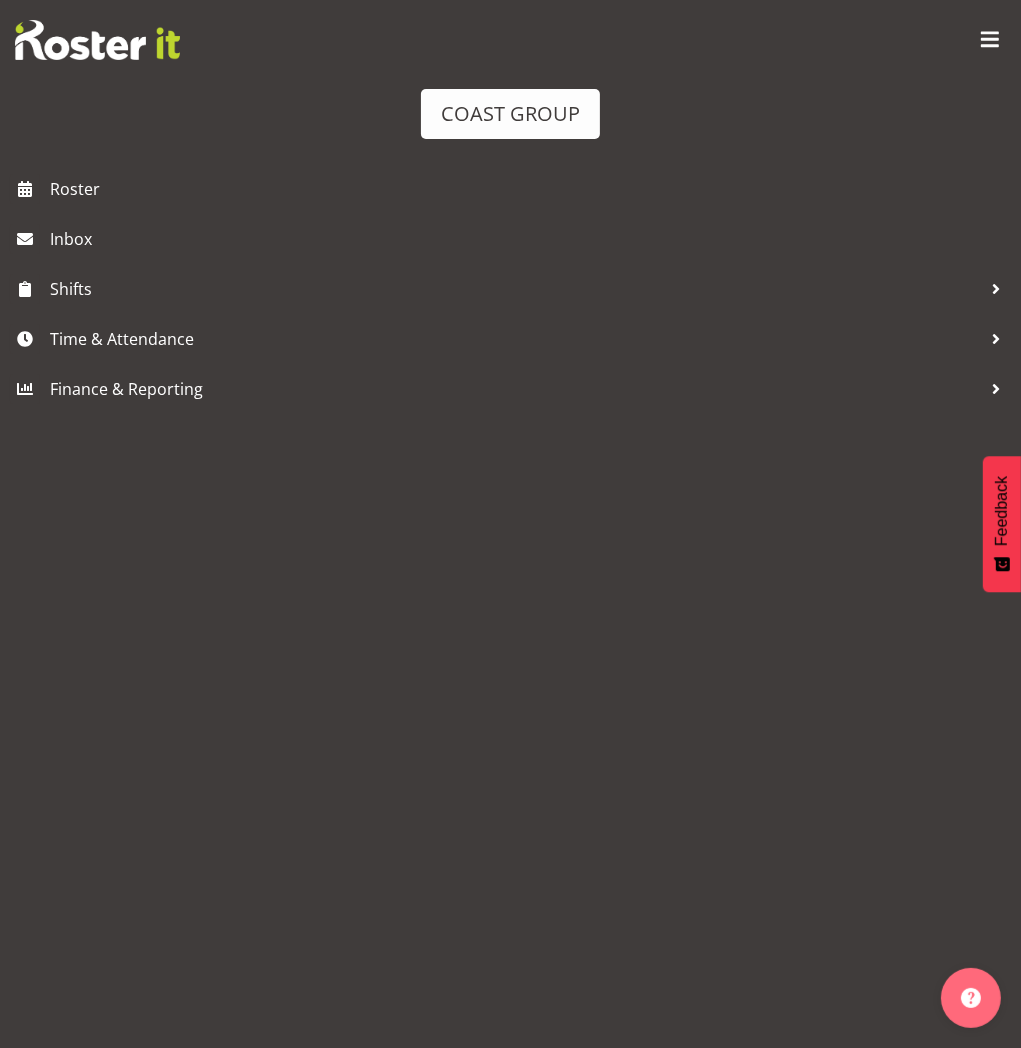 click at bounding box center [472, 132] 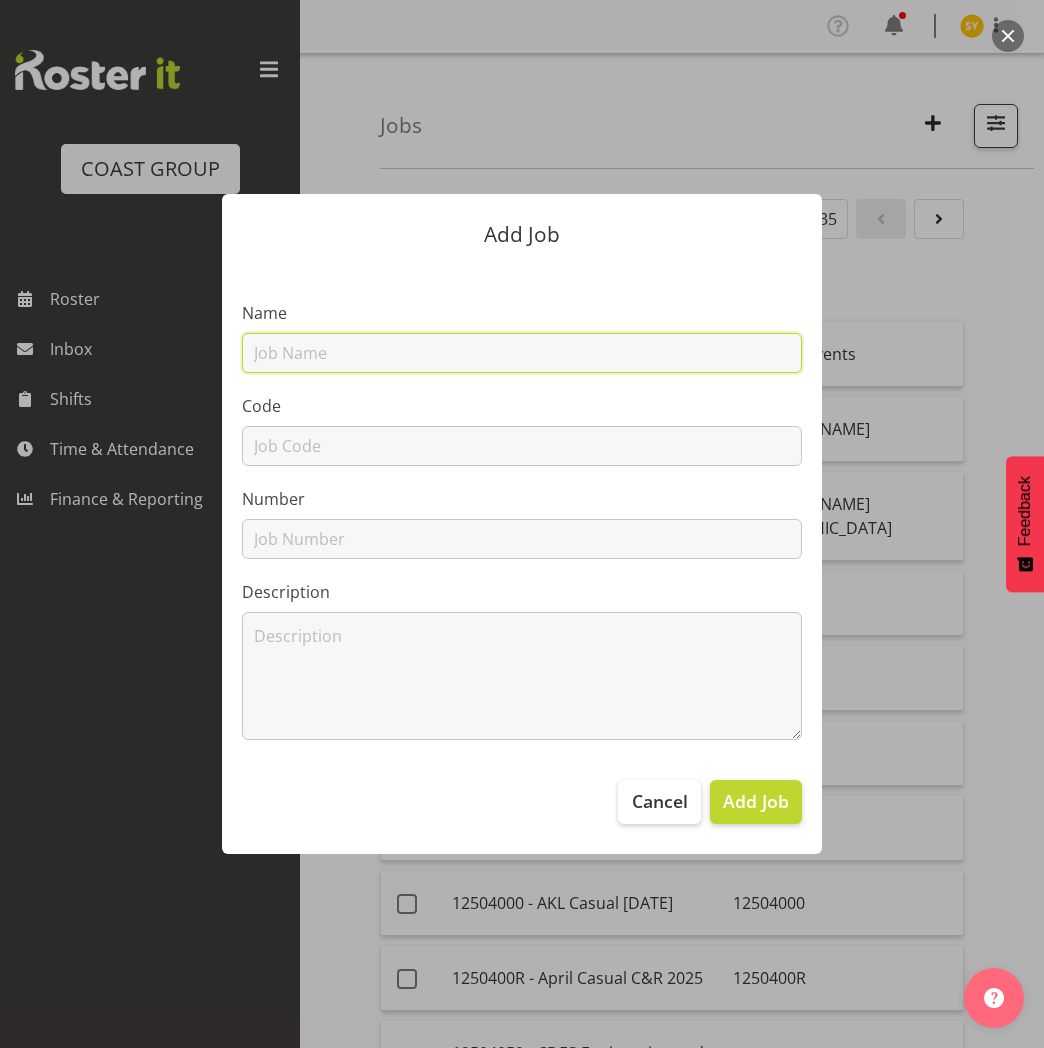click at bounding box center (522, 353) 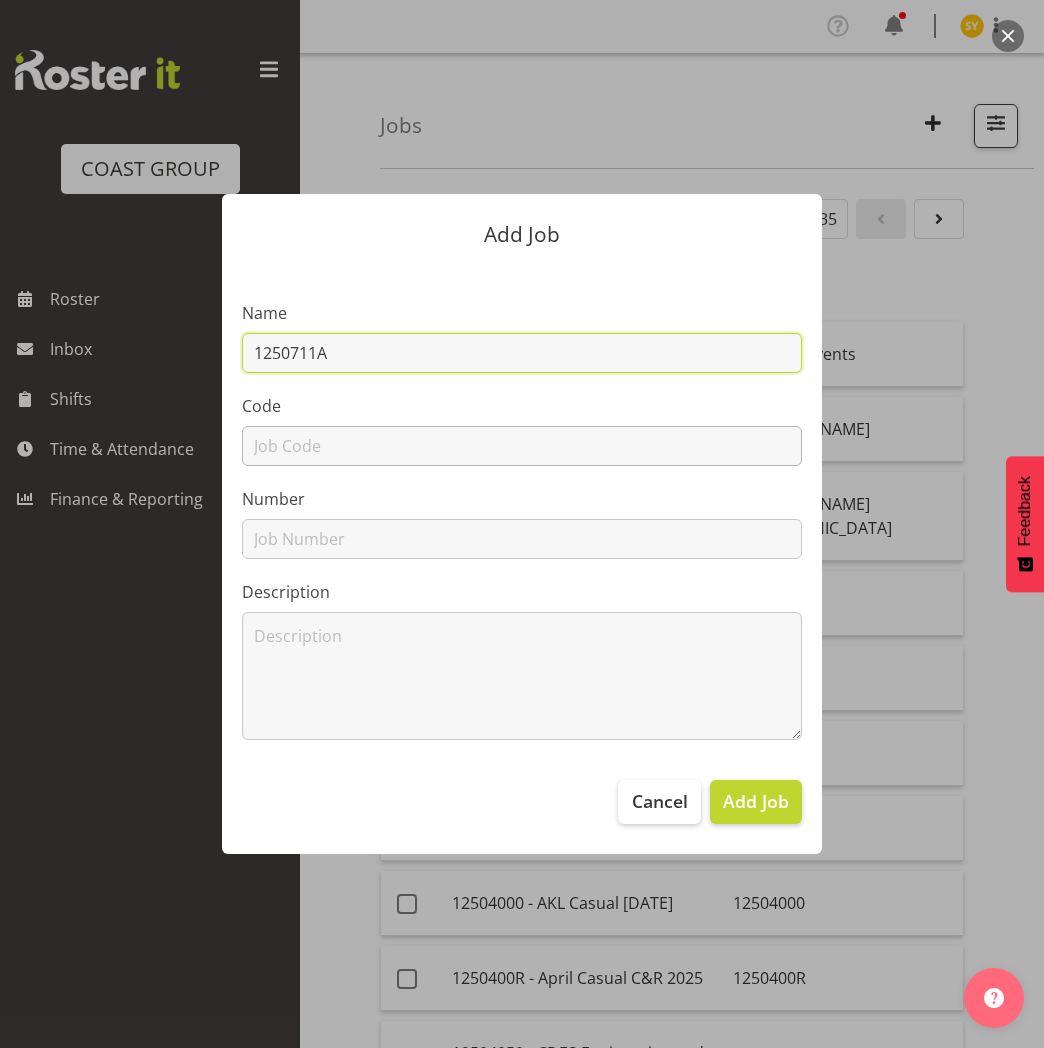 type on "1250711A" 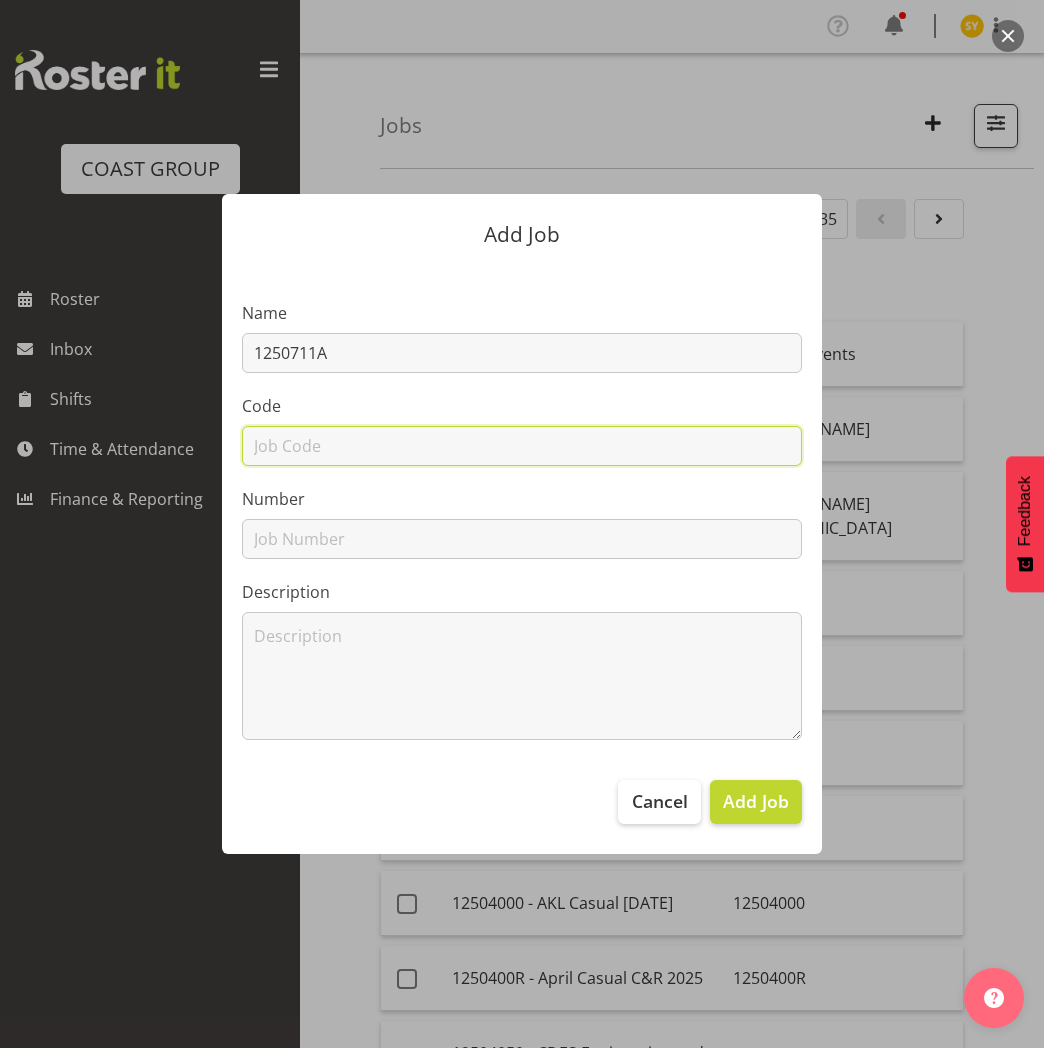 paste on "1250711A" 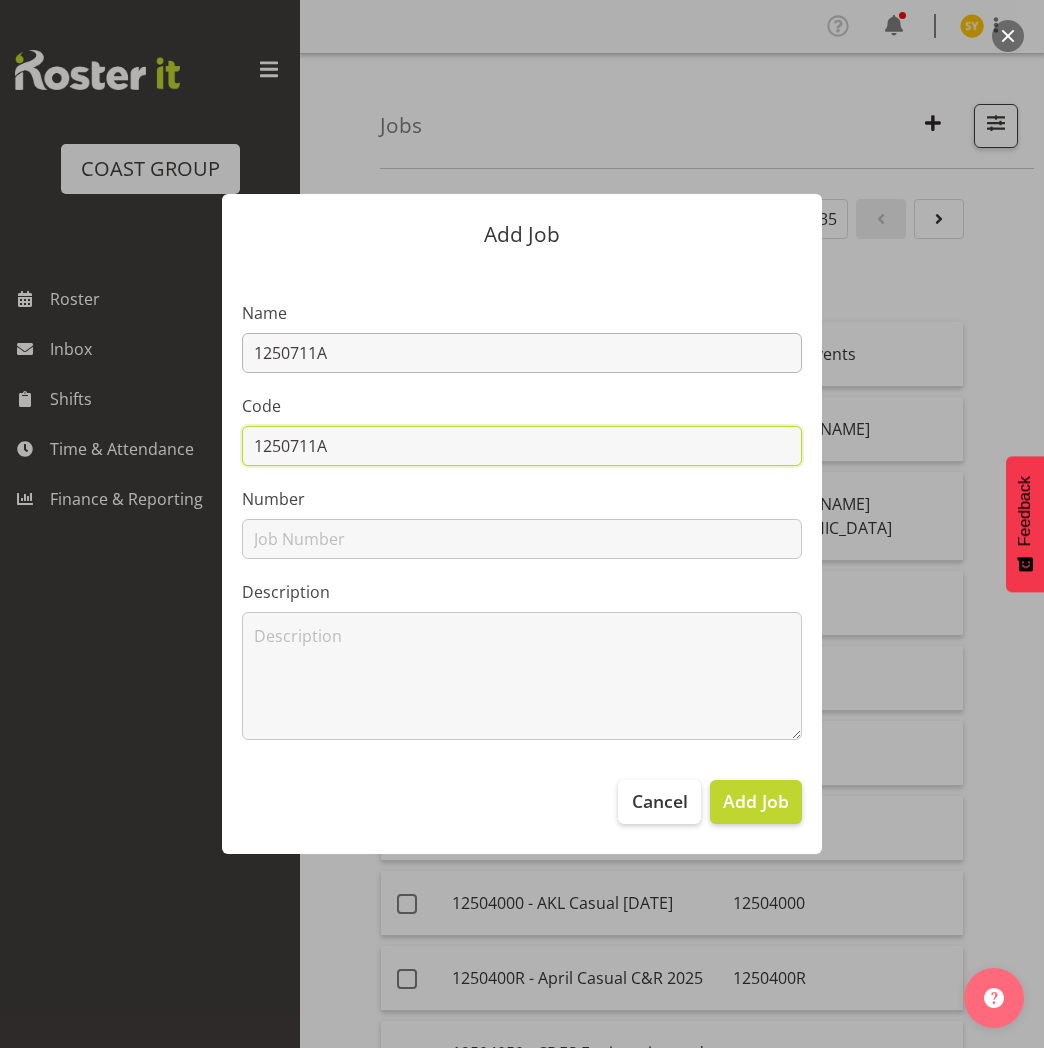 type on "1250711A" 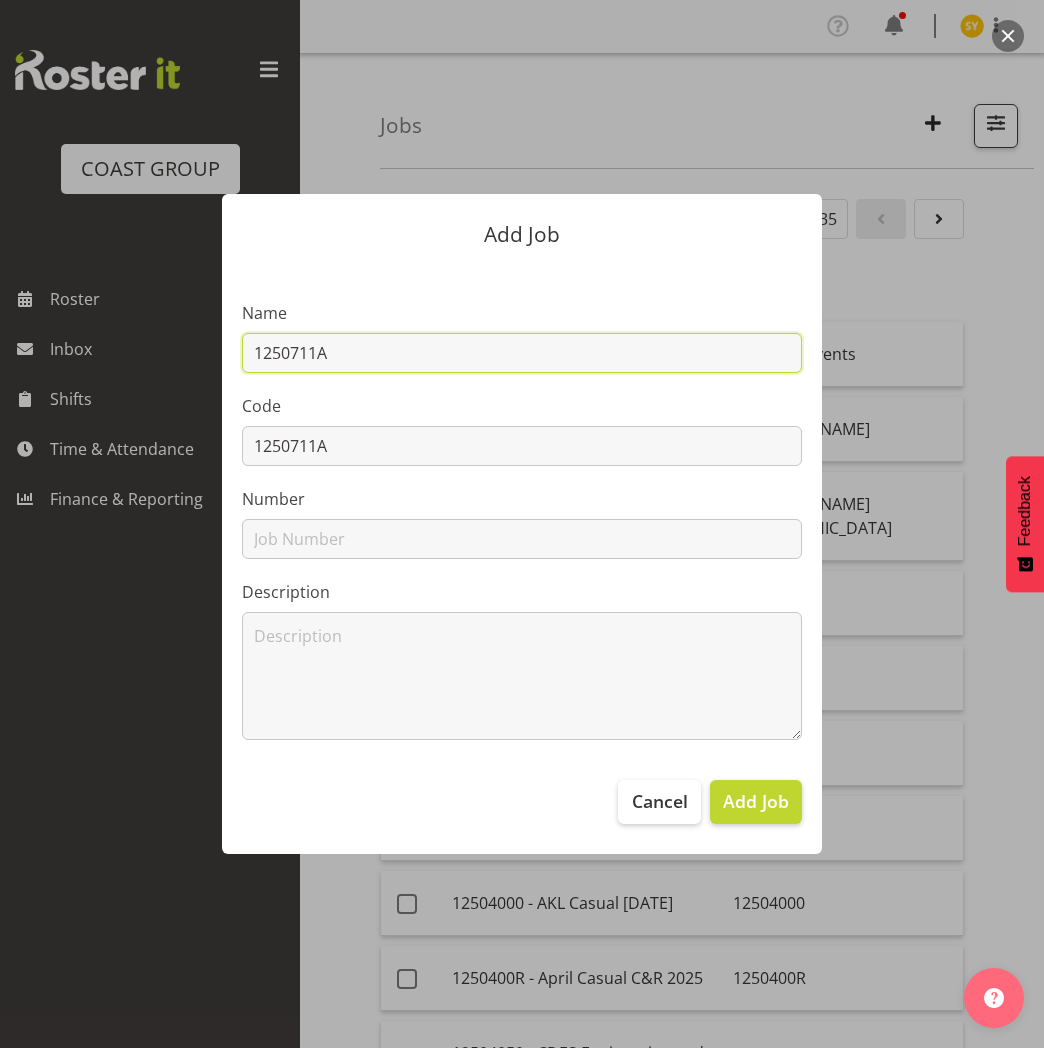 click on "1250711A" at bounding box center (522, 353) 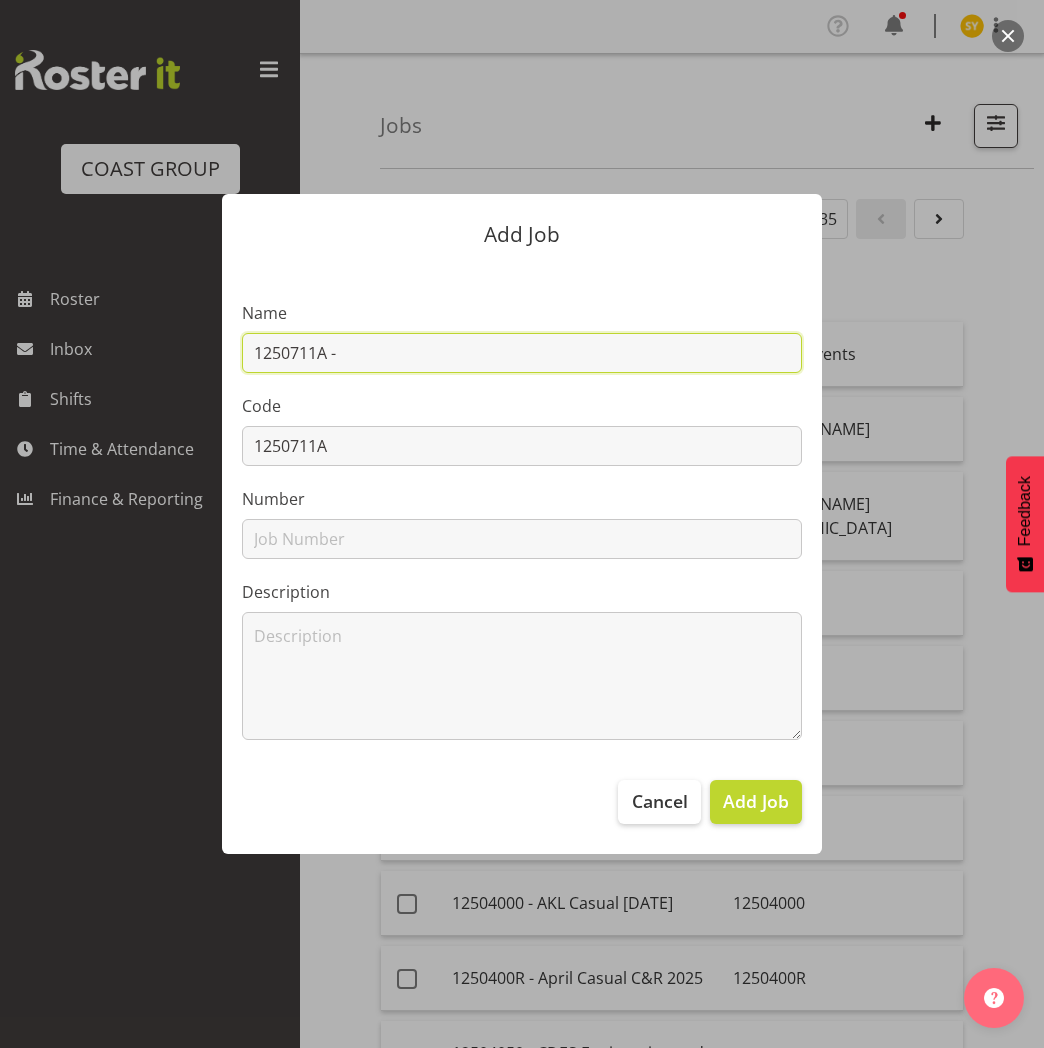 click on "1250711A -" at bounding box center (522, 353) 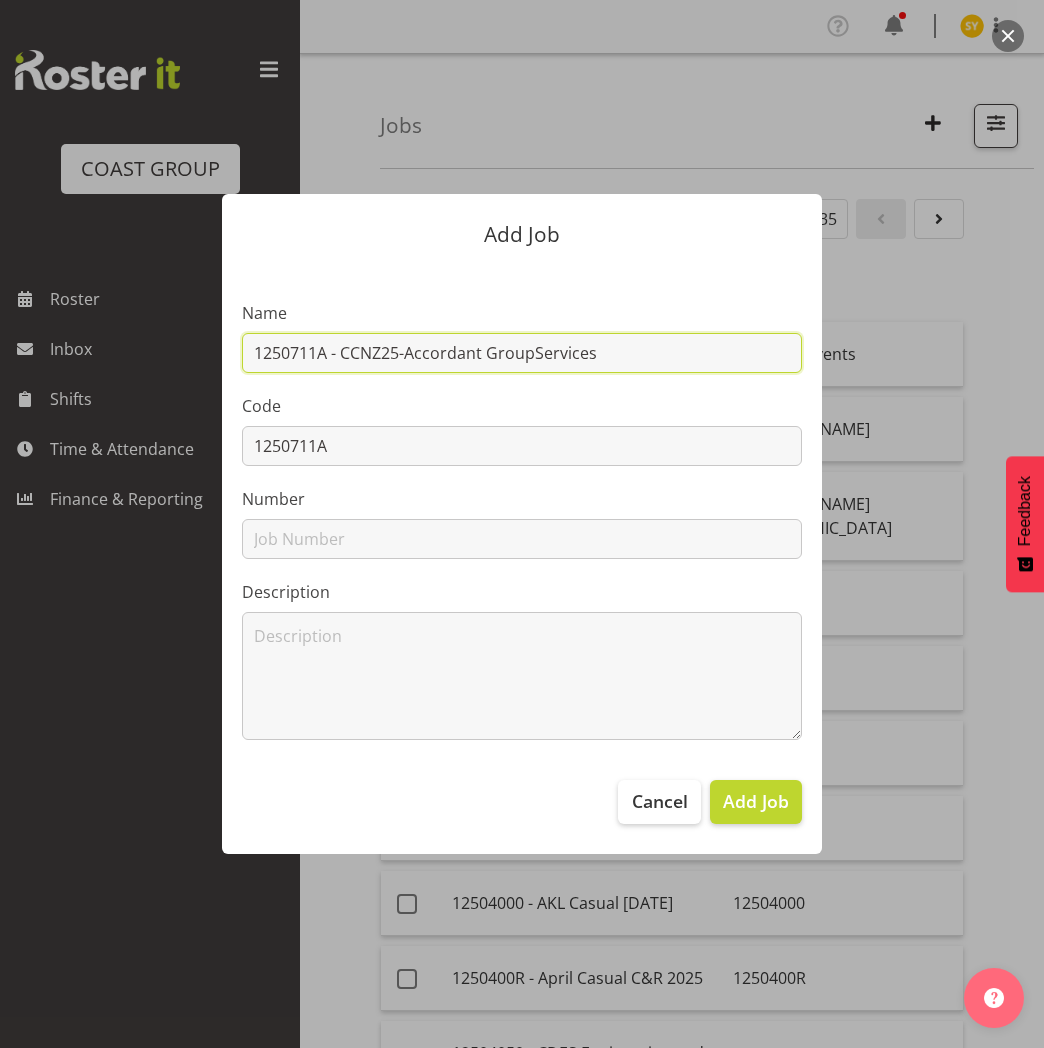 drag, startPoint x: 632, startPoint y: 348, endPoint x: 104, endPoint y: 351, distance: 528.00854 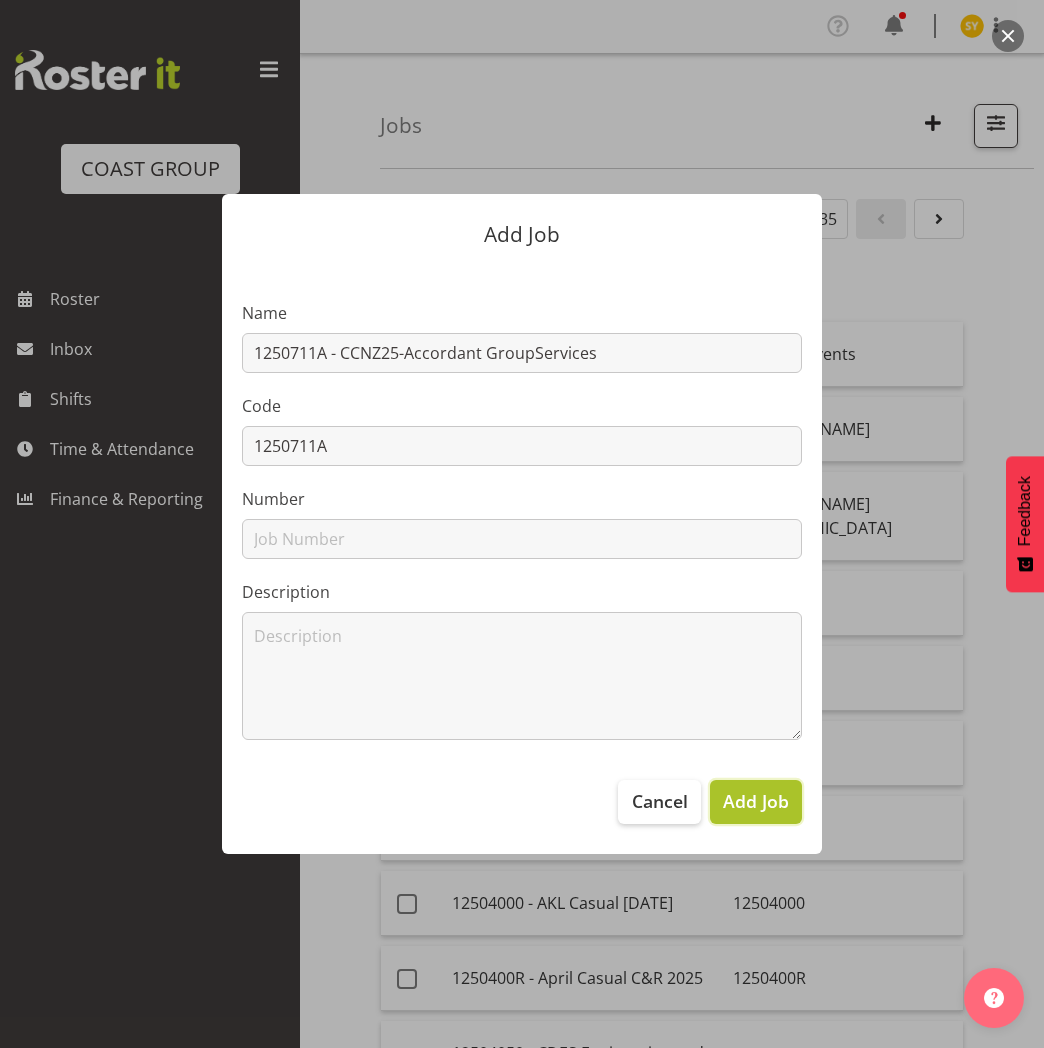 click on "Add Job" at bounding box center [756, 801] 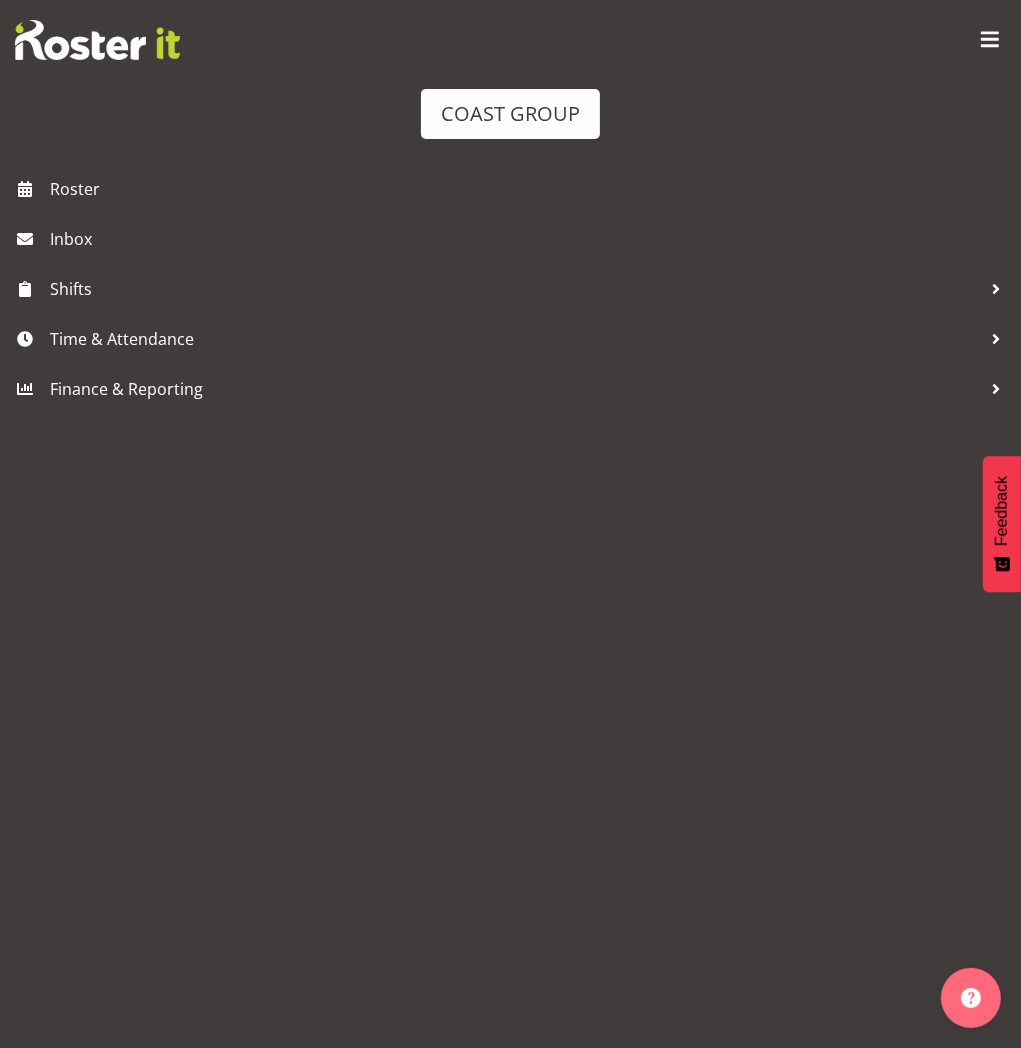 click at bounding box center (472, 134) 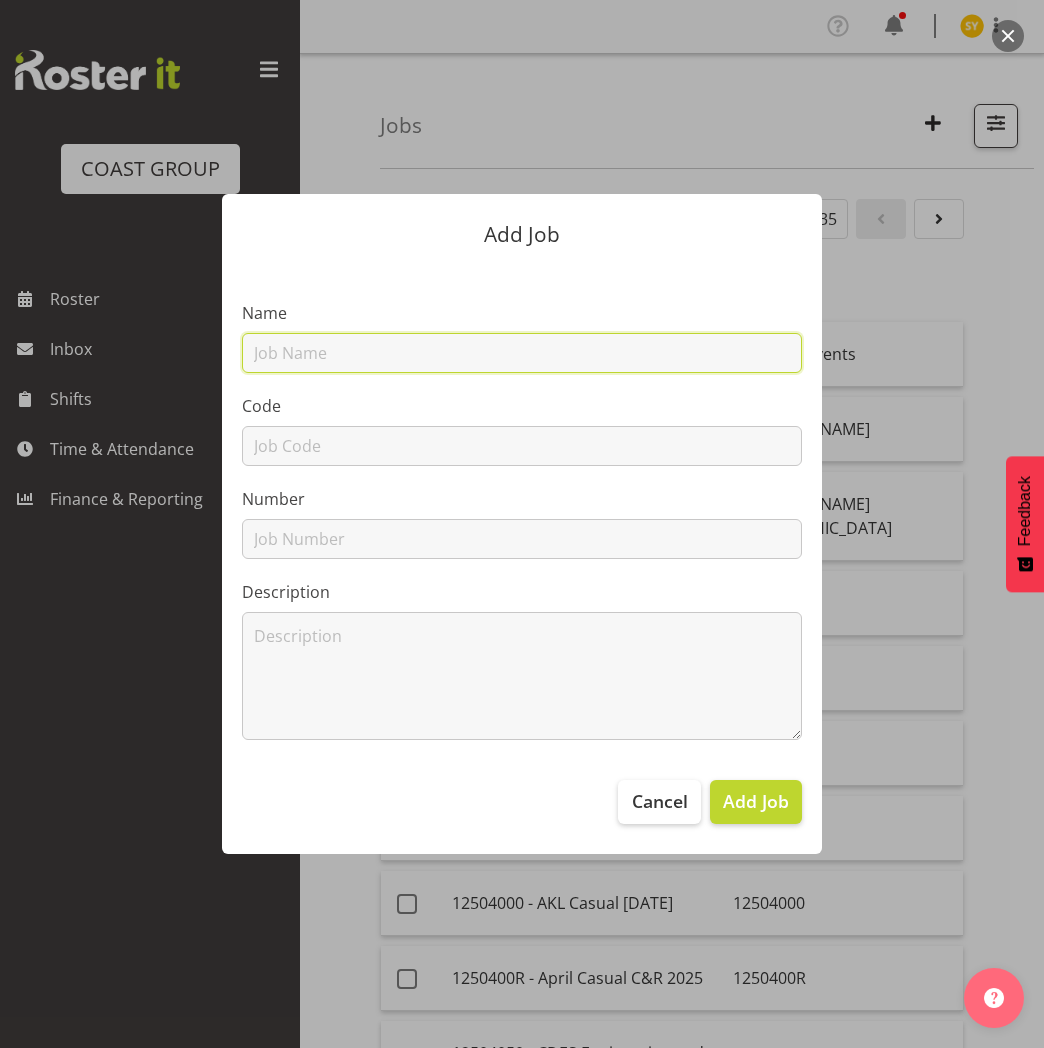 click at bounding box center [522, 353] 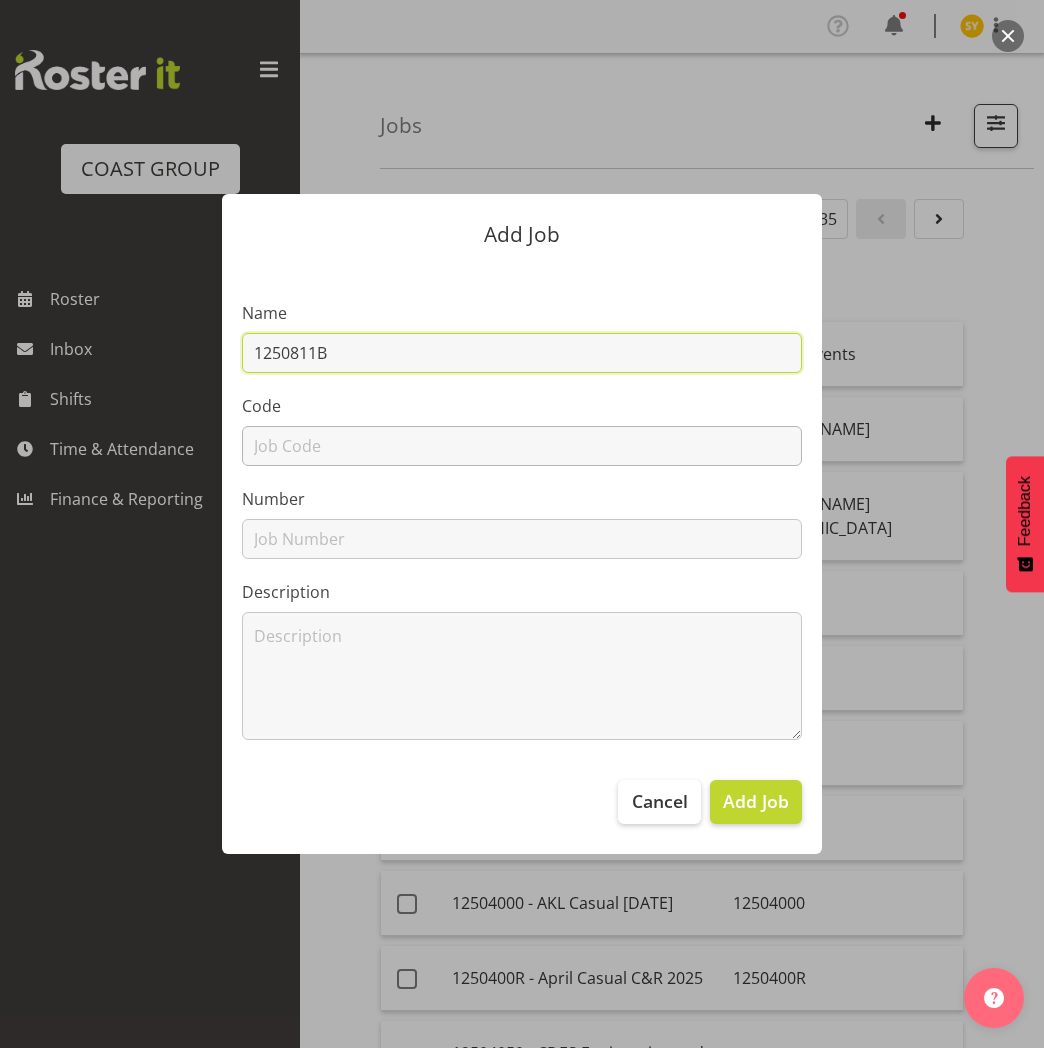 type on "1250811B" 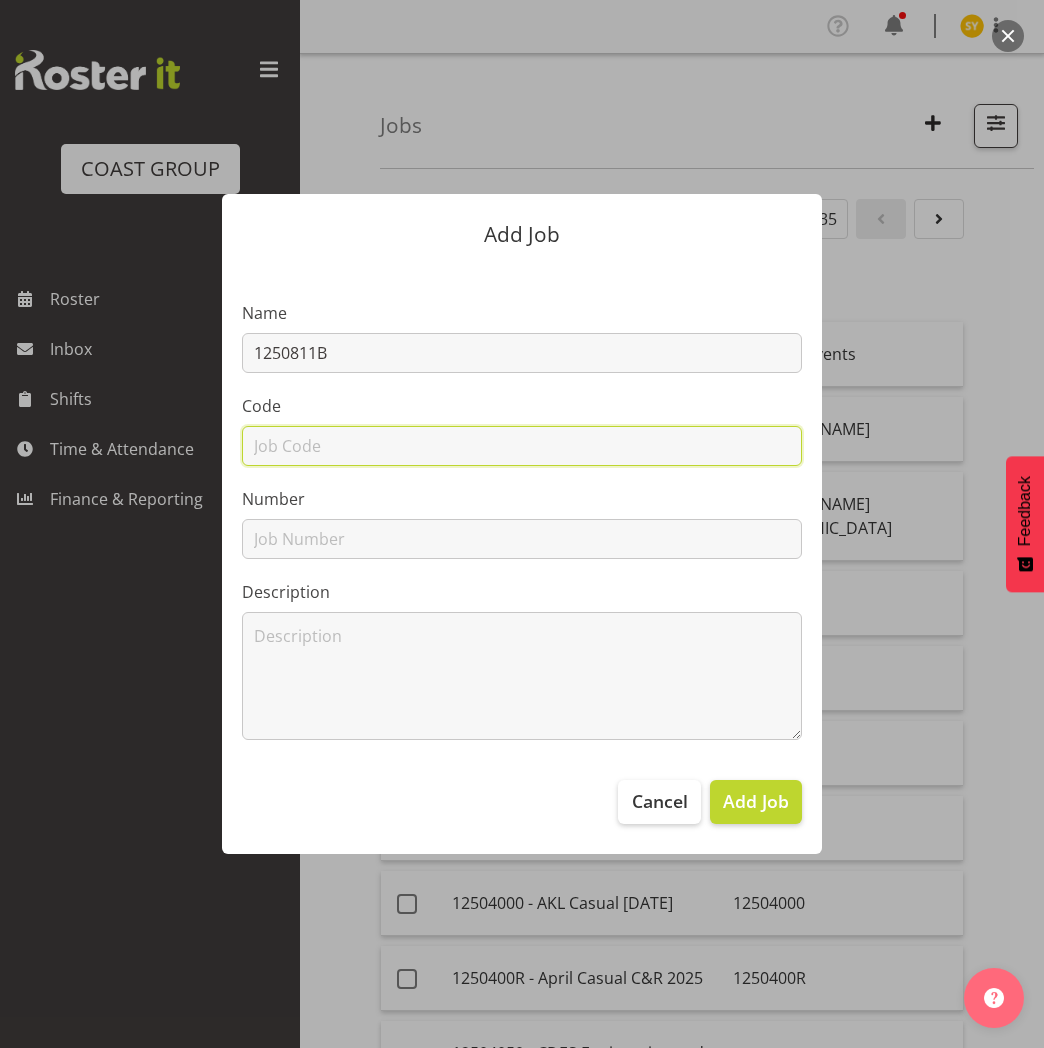 click at bounding box center [522, 446] 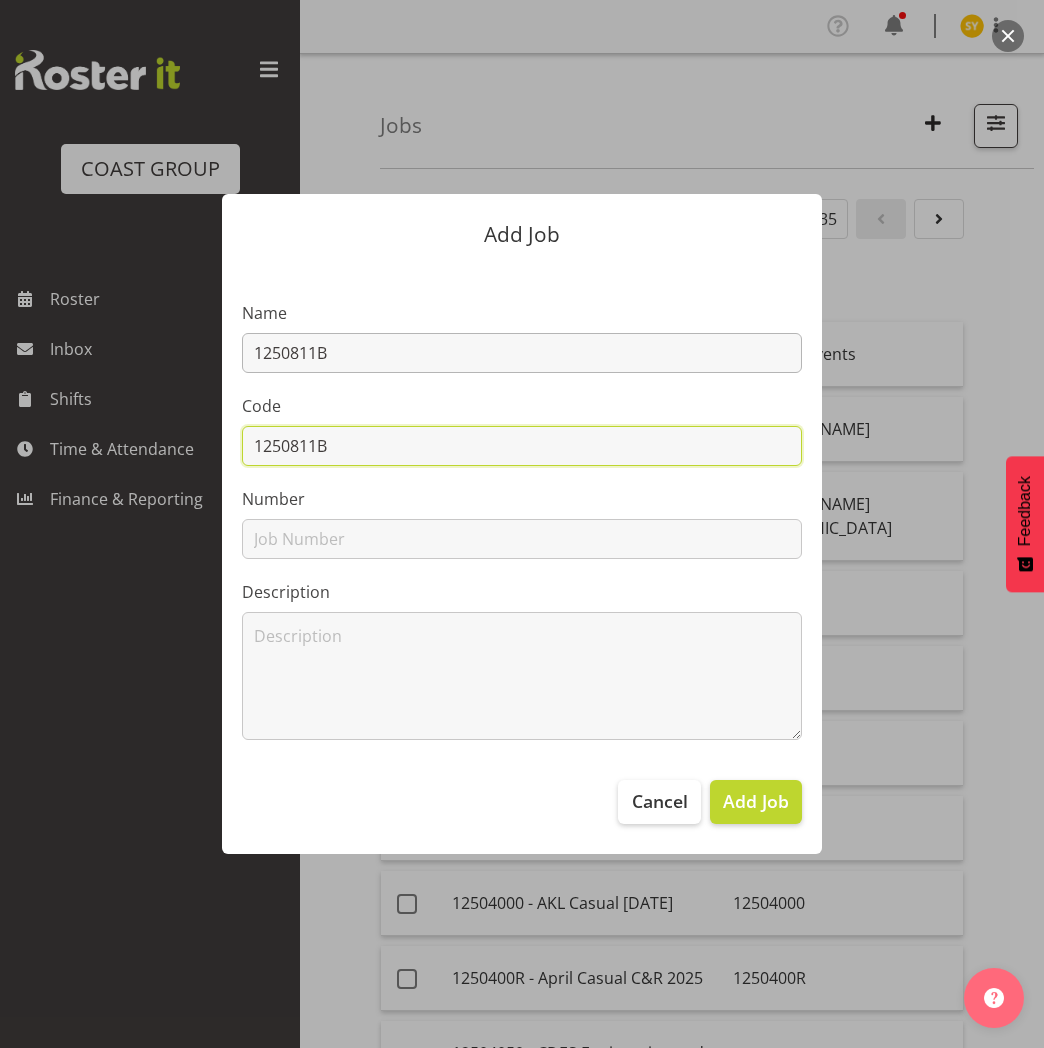 type on "1250811B" 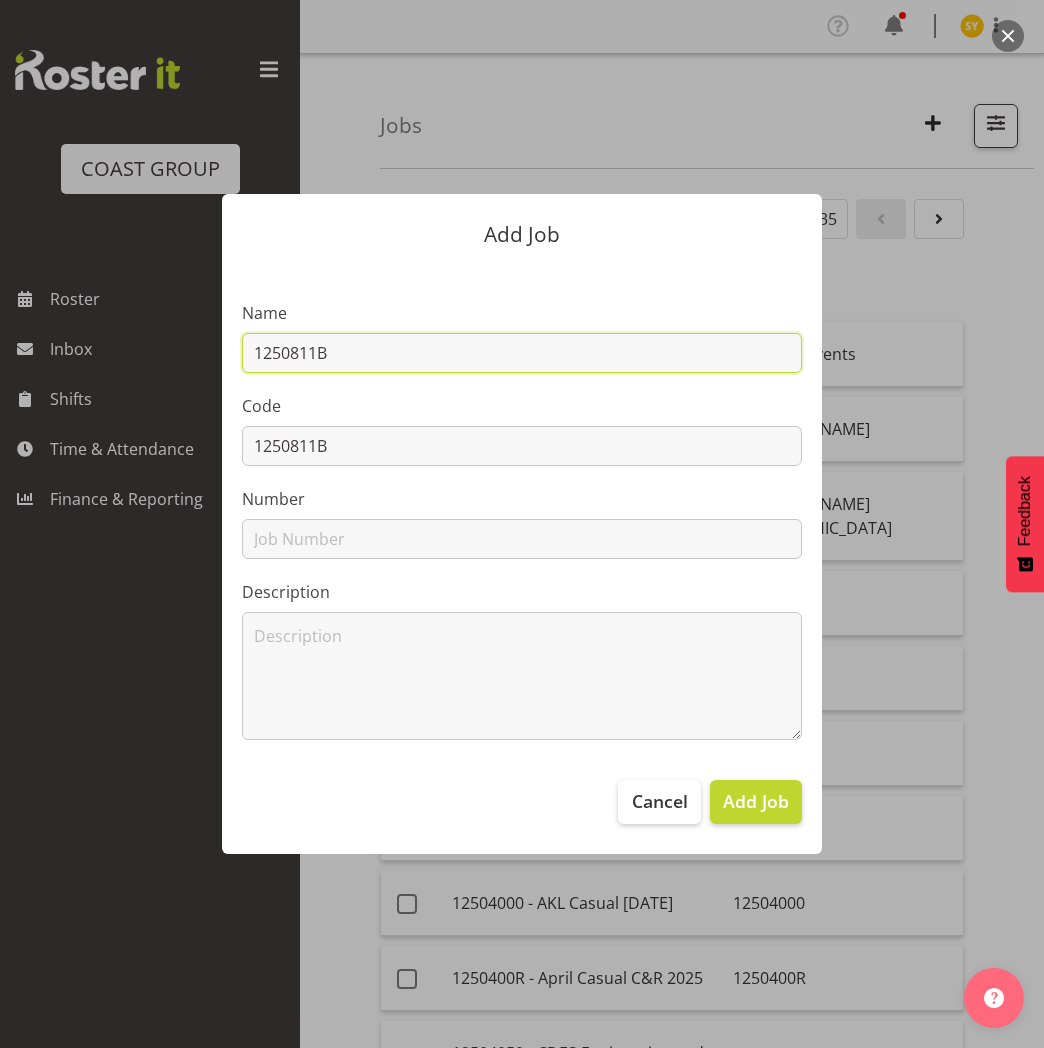 click on "1250811B" at bounding box center [522, 353] 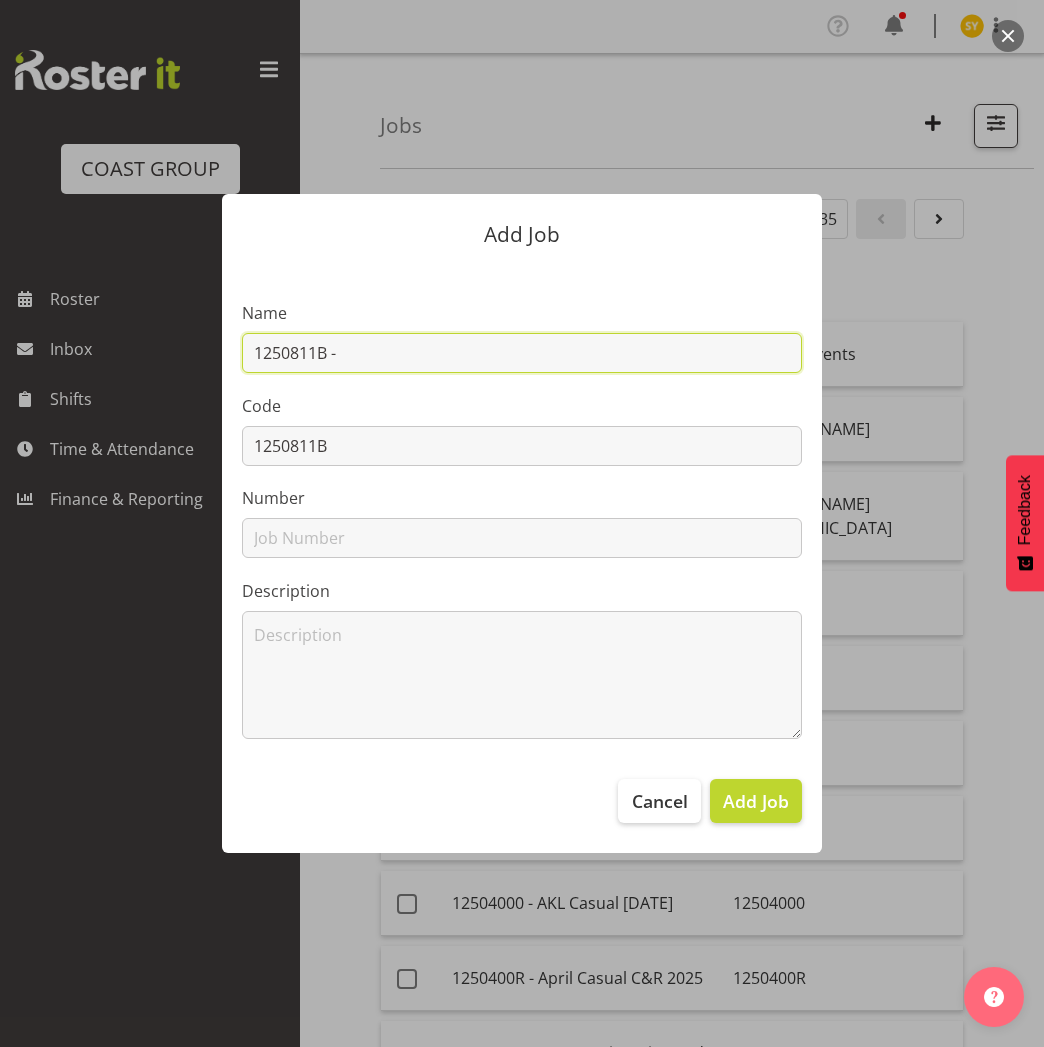 paste on "CIO Summit 2025 - CW3 / [GEOGRAPHIC_DATA]" 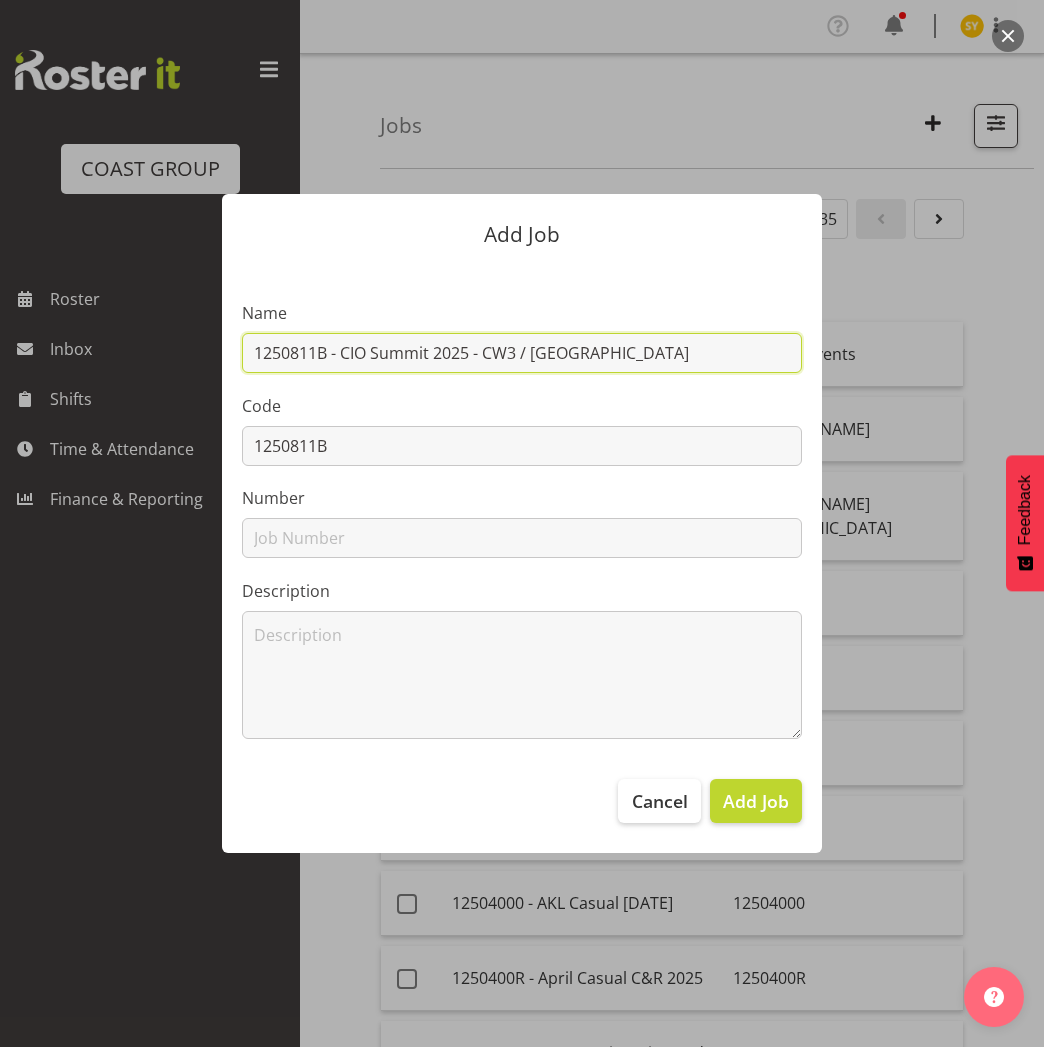 drag, startPoint x: 621, startPoint y: 352, endPoint x: -41, endPoint y: 358, distance: 662.02716 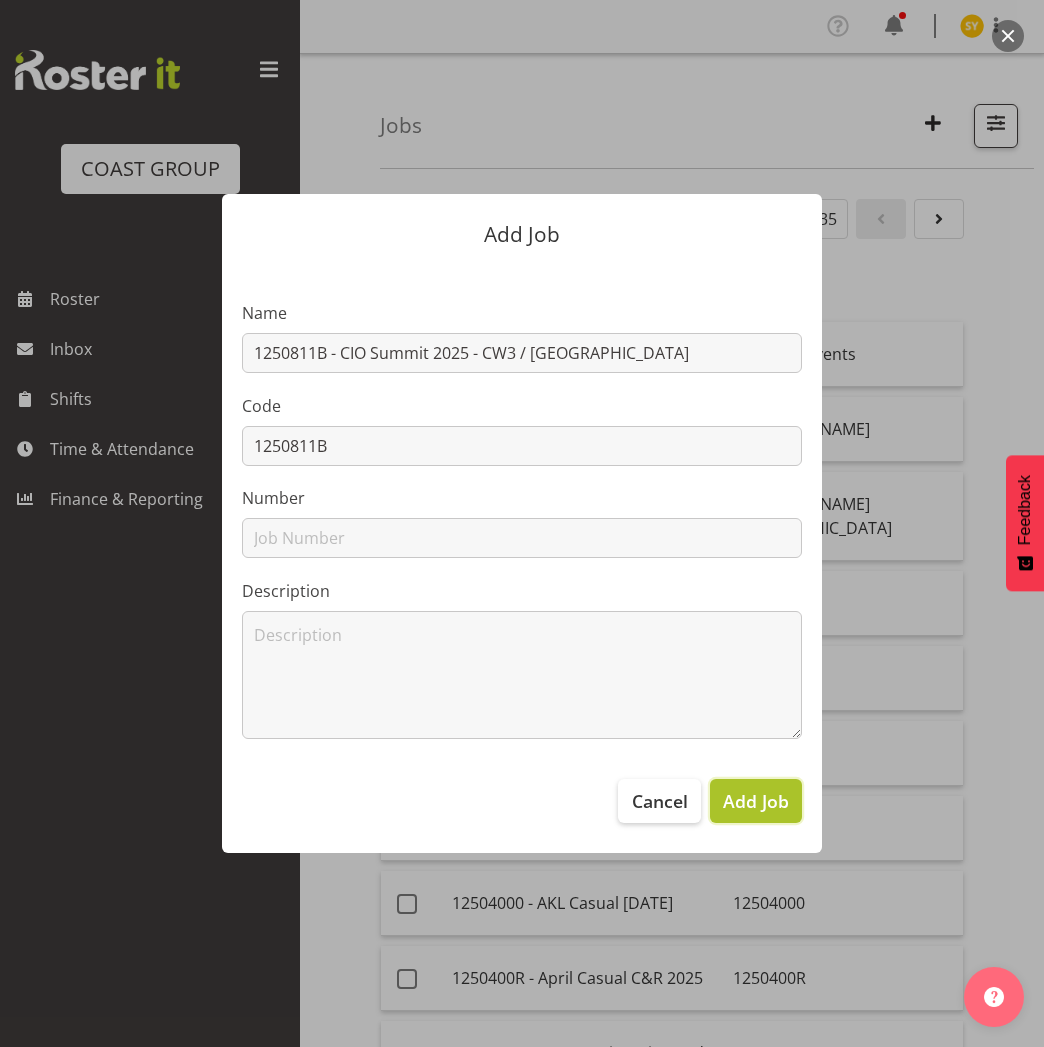 click on "Add Job" at bounding box center (756, 801) 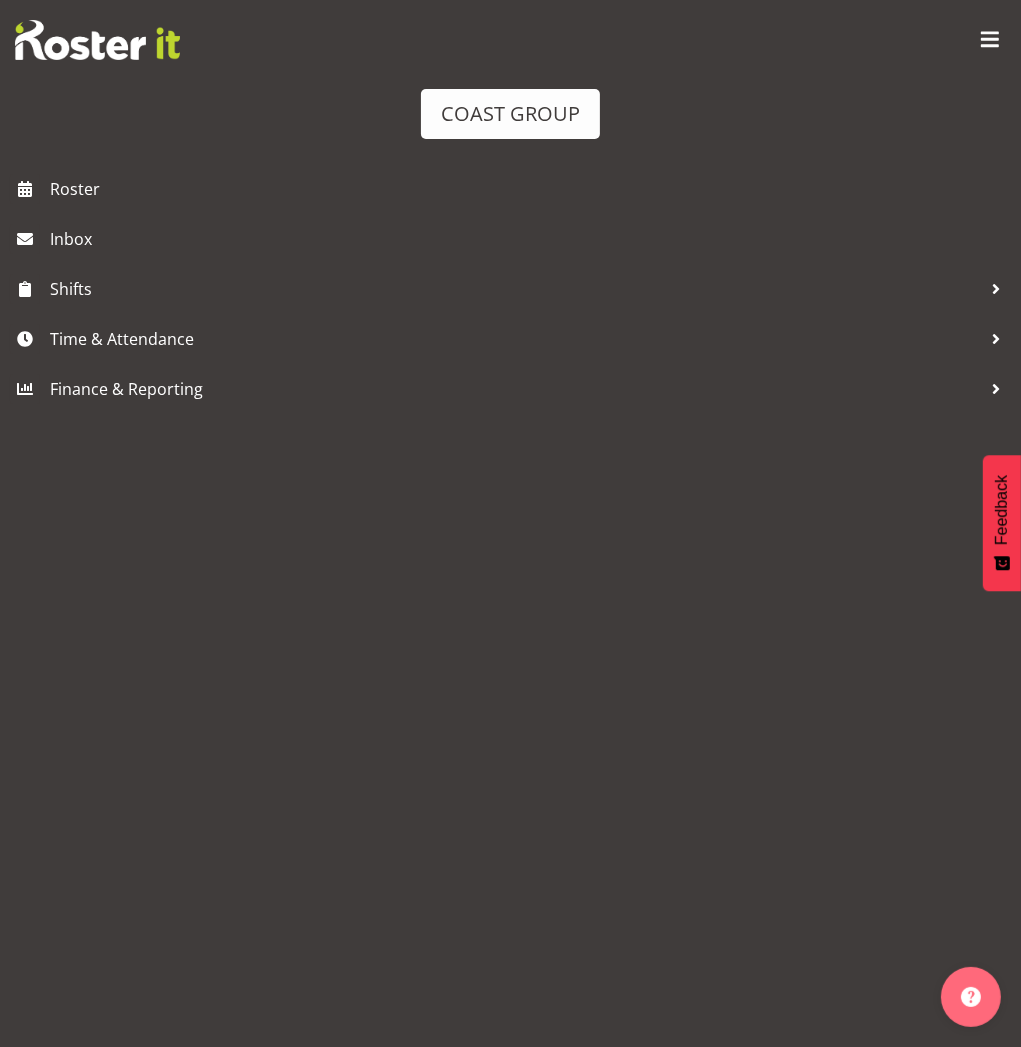 click at bounding box center [472, 132] 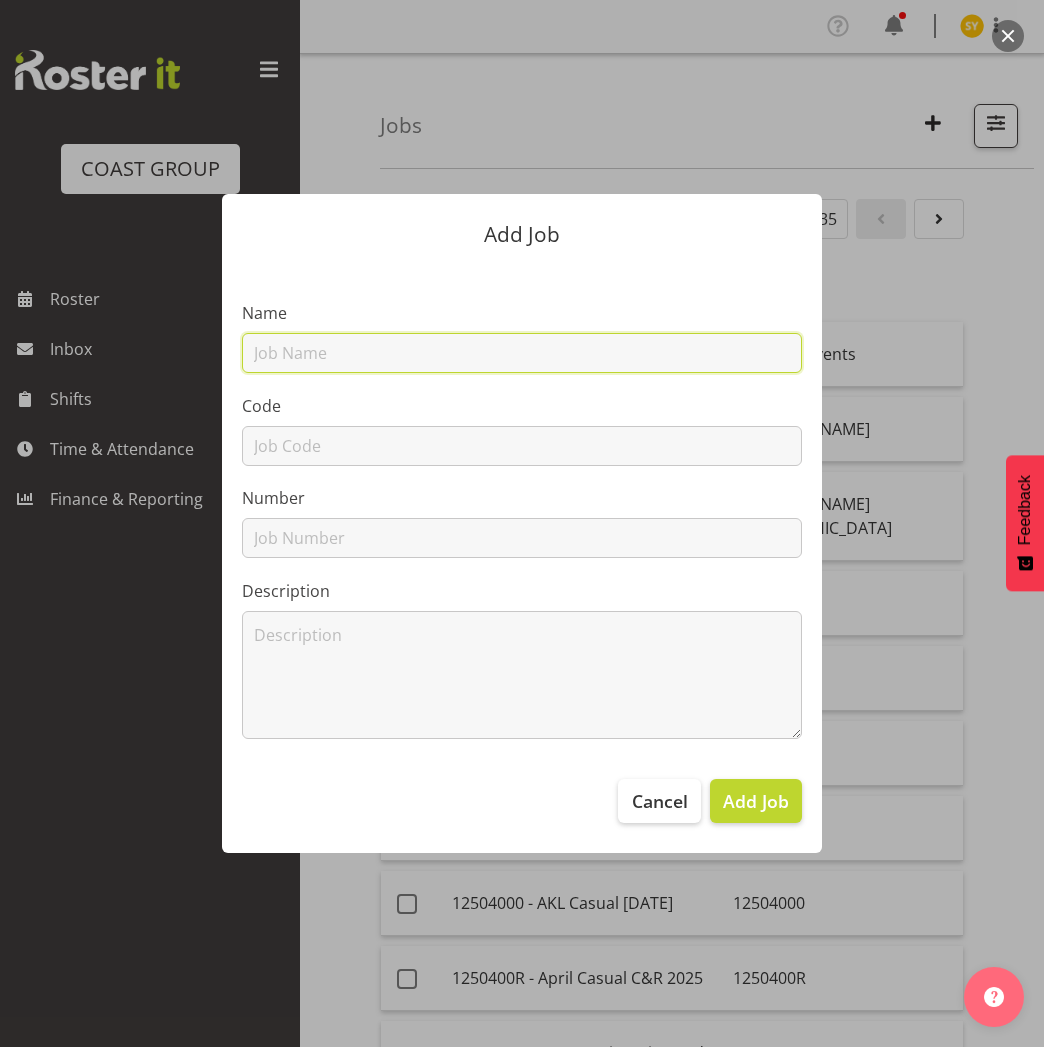 click at bounding box center (522, 353) 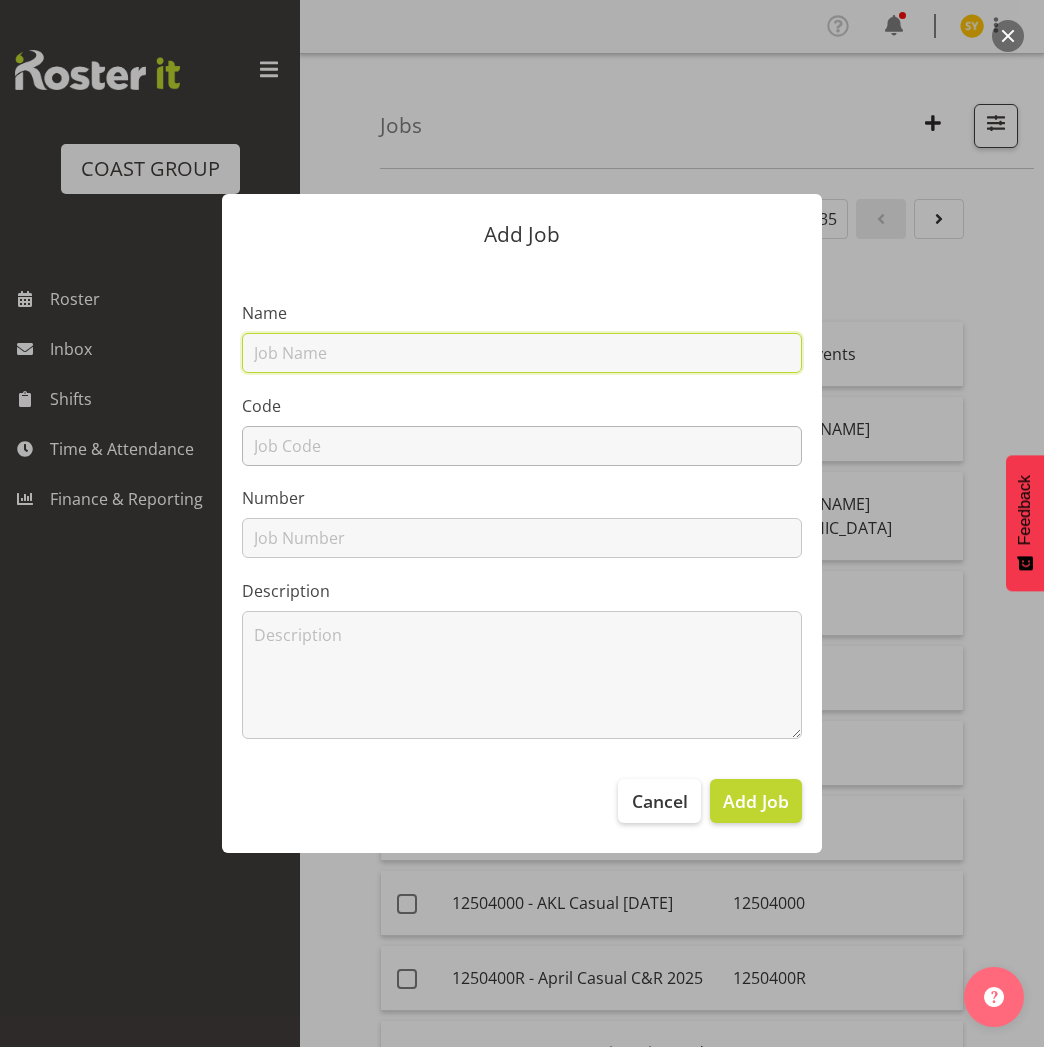 paste on "12511130" 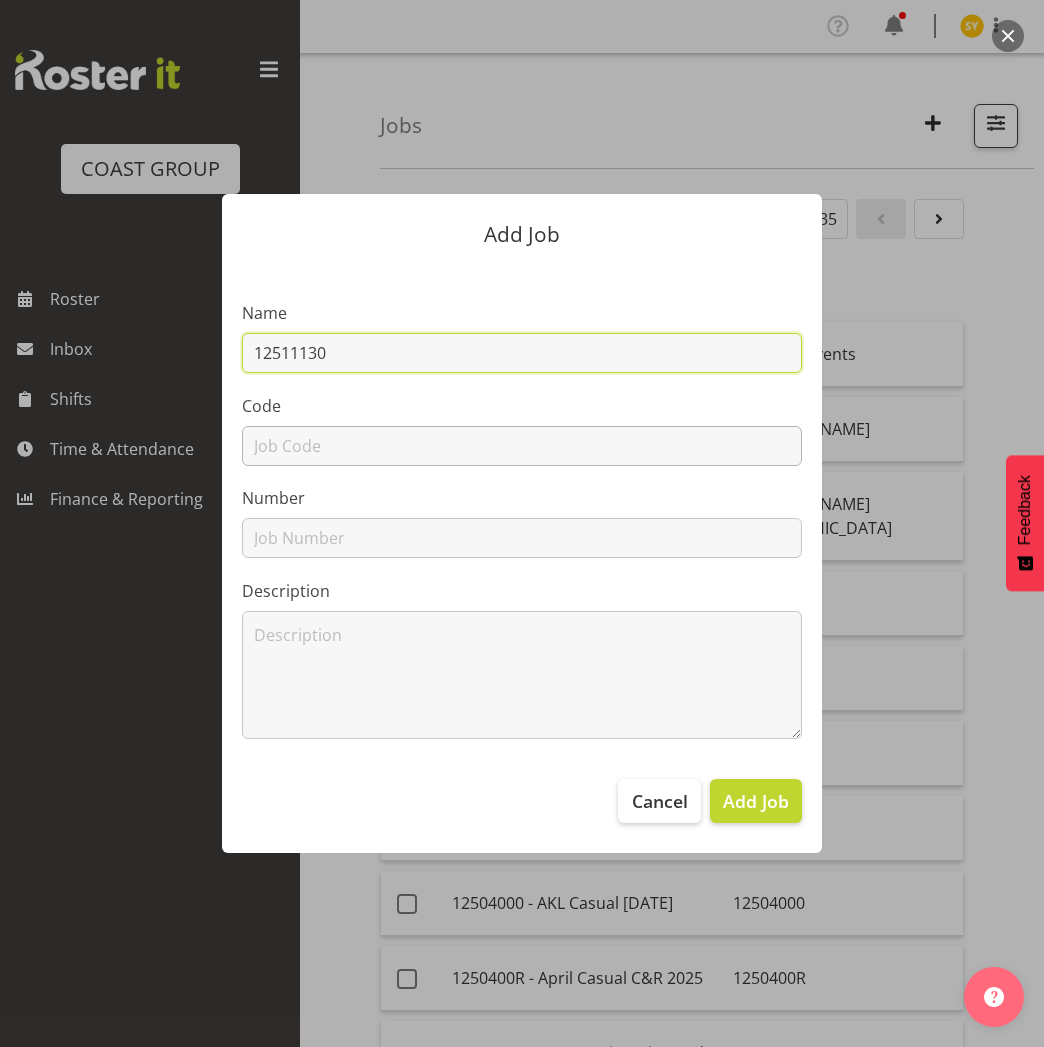 type on "12511130" 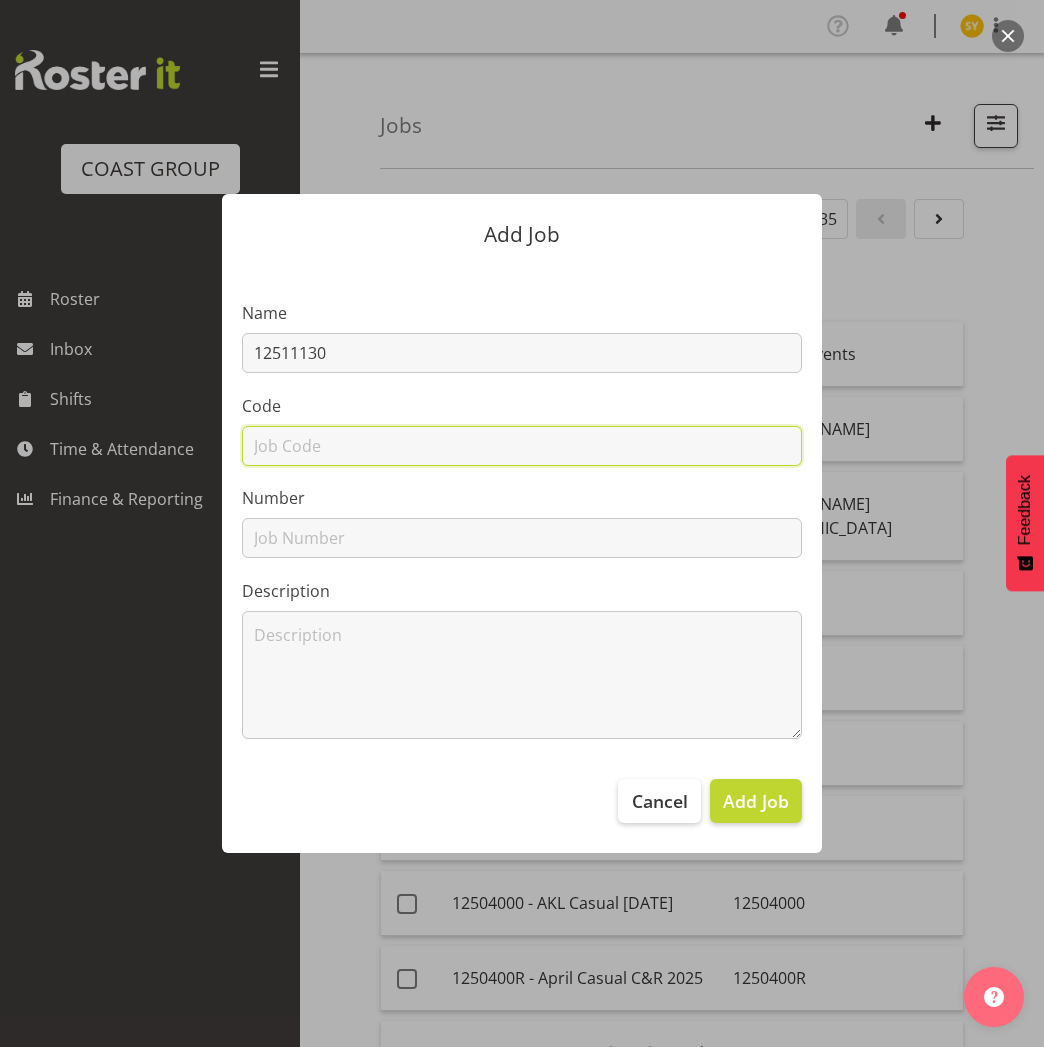 click at bounding box center (522, 446) 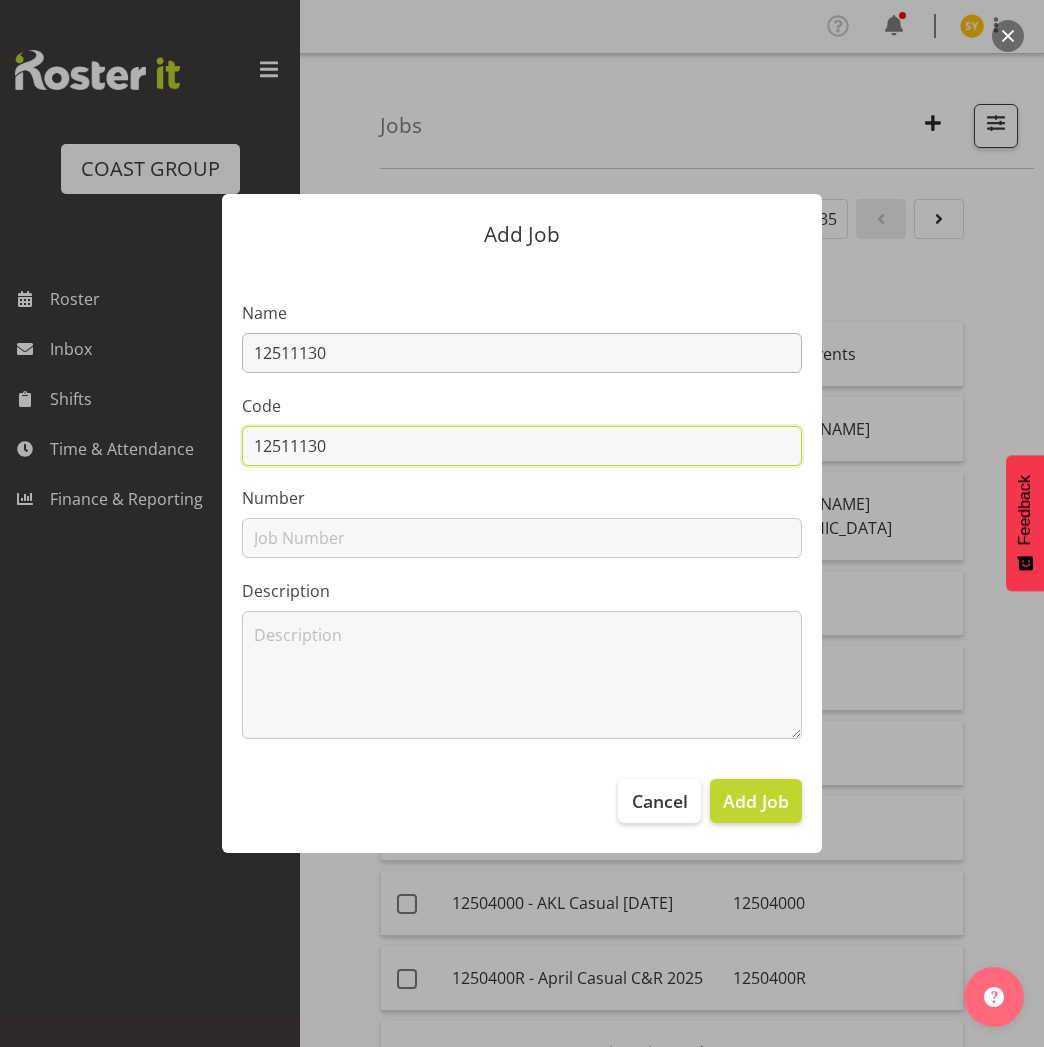 type on "12511130" 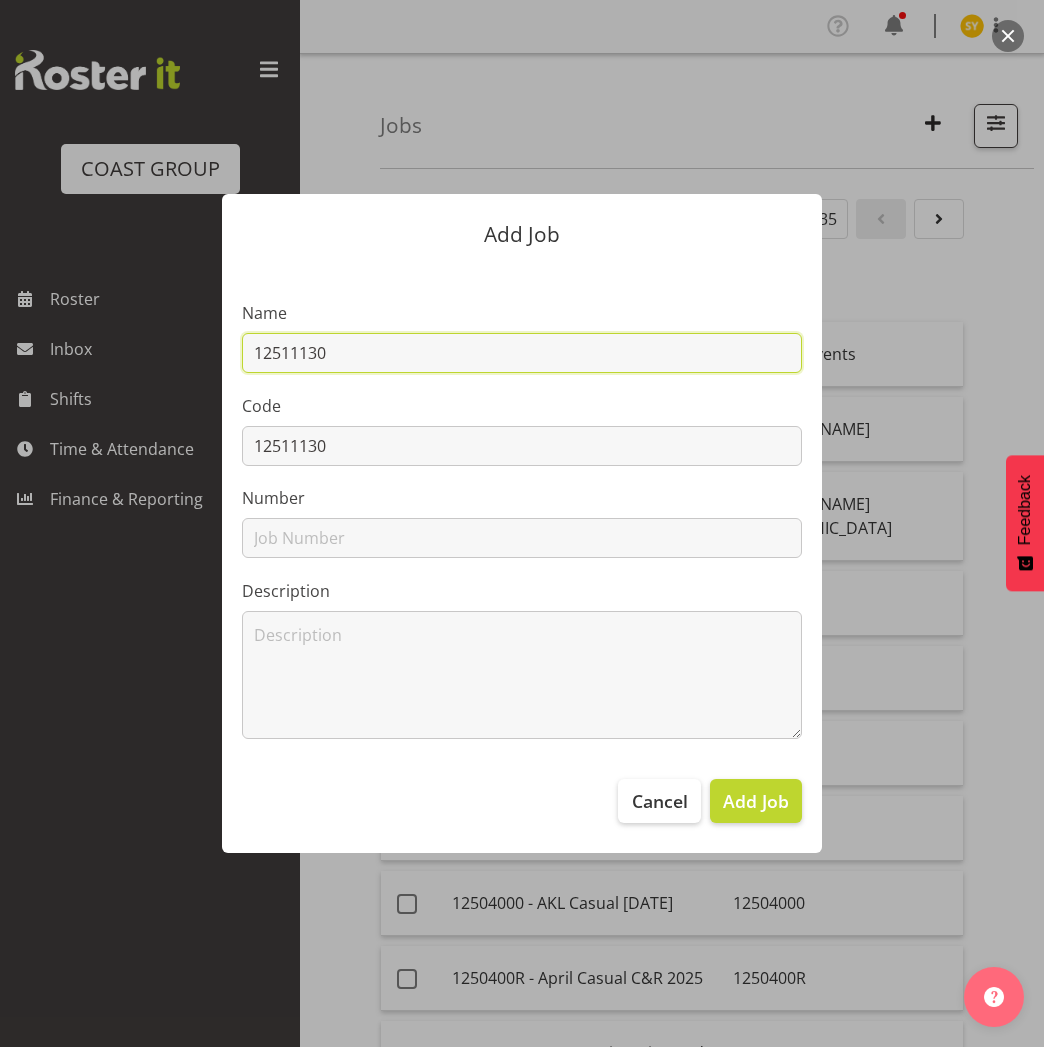 click on "12511130" at bounding box center [522, 353] 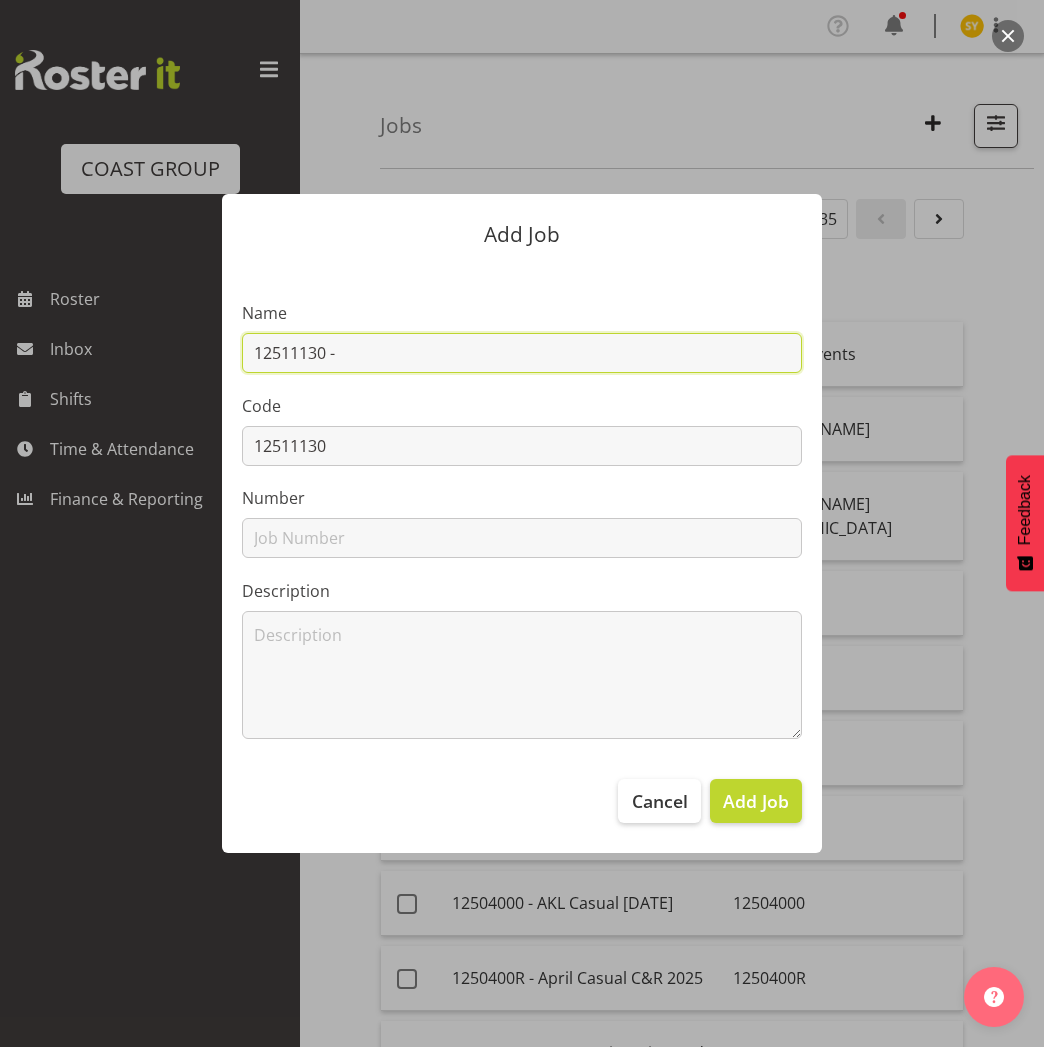 paste on "Outerfields2026" 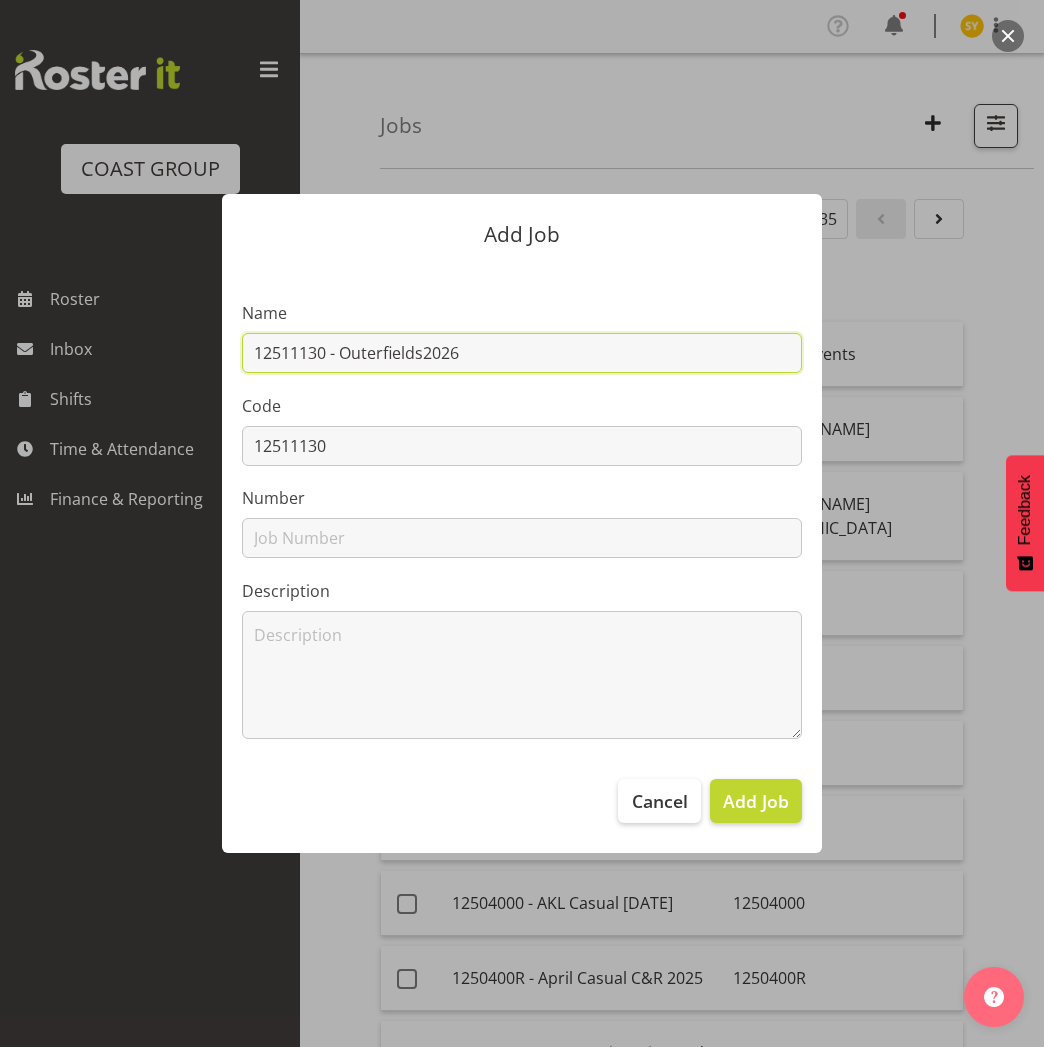 drag, startPoint x: 494, startPoint y: 338, endPoint x: 140, endPoint y: 329, distance: 354.11438 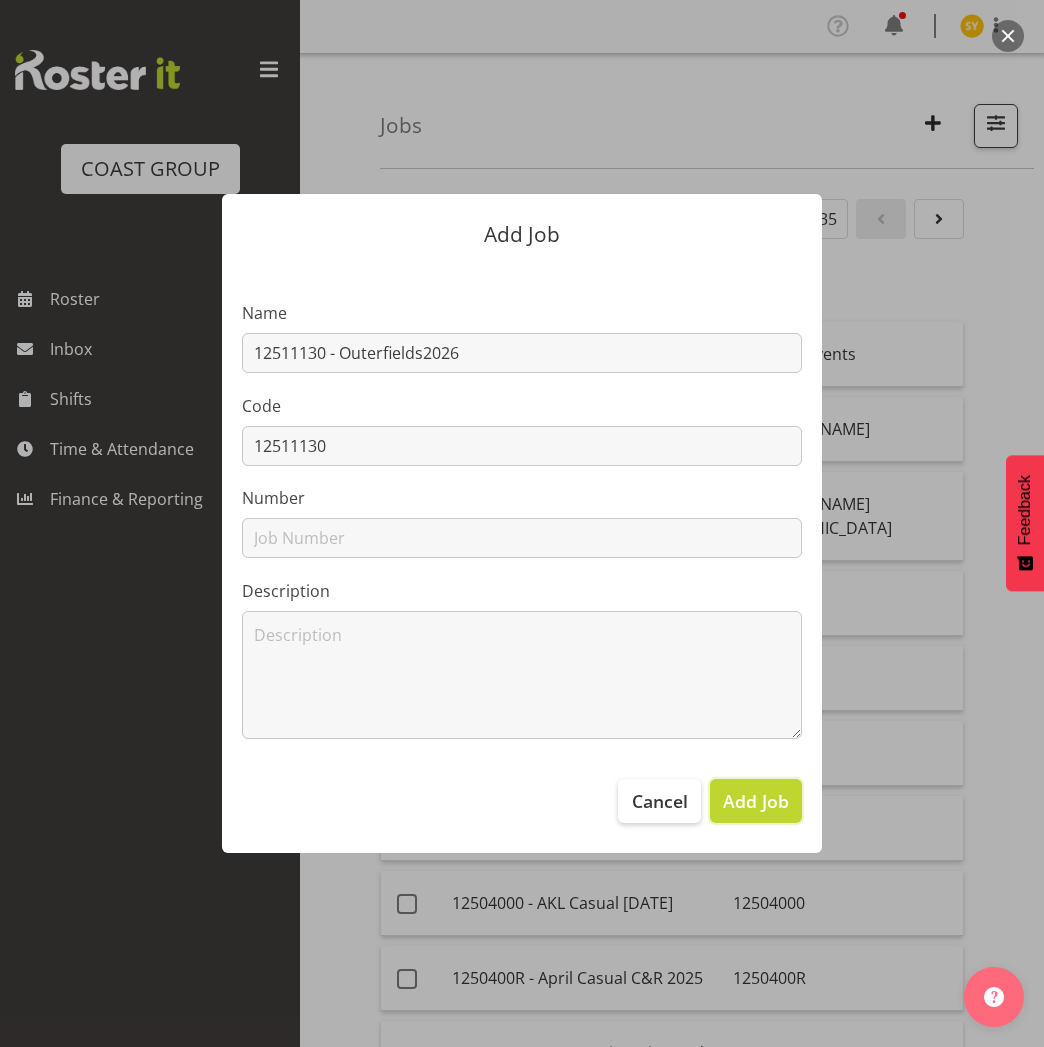 drag, startPoint x: 787, startPoint y: 812, endPoint x: 772, endPoint y: 795, distance: 22.671568 